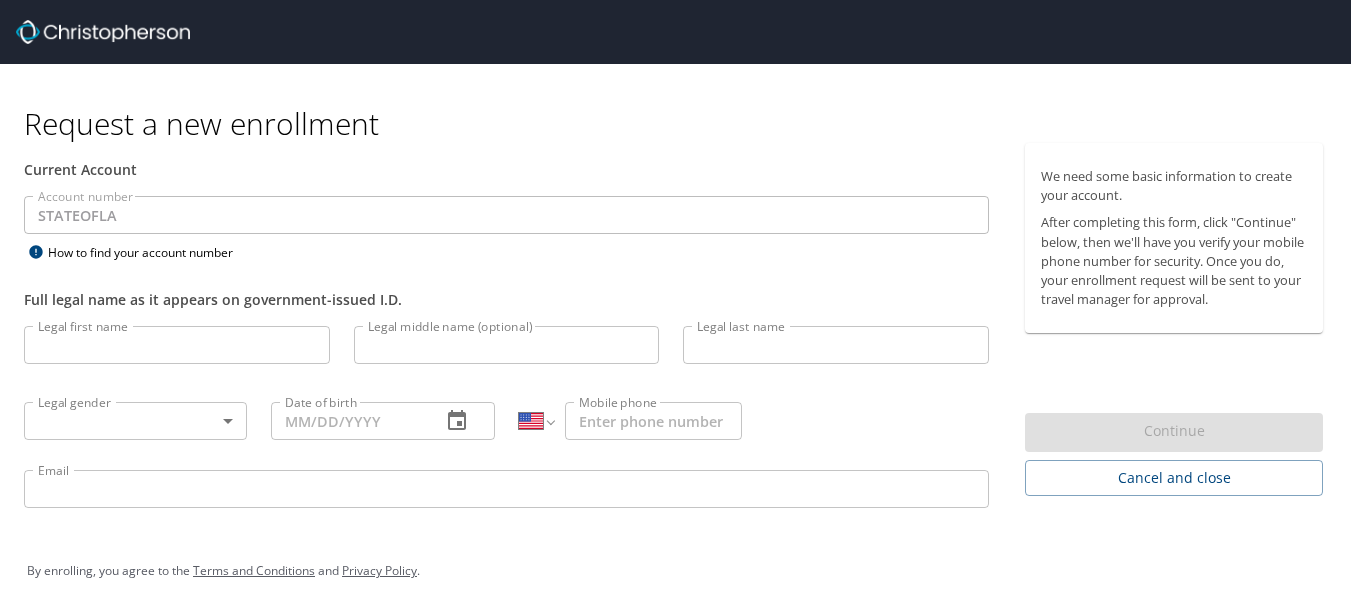 select on "US" 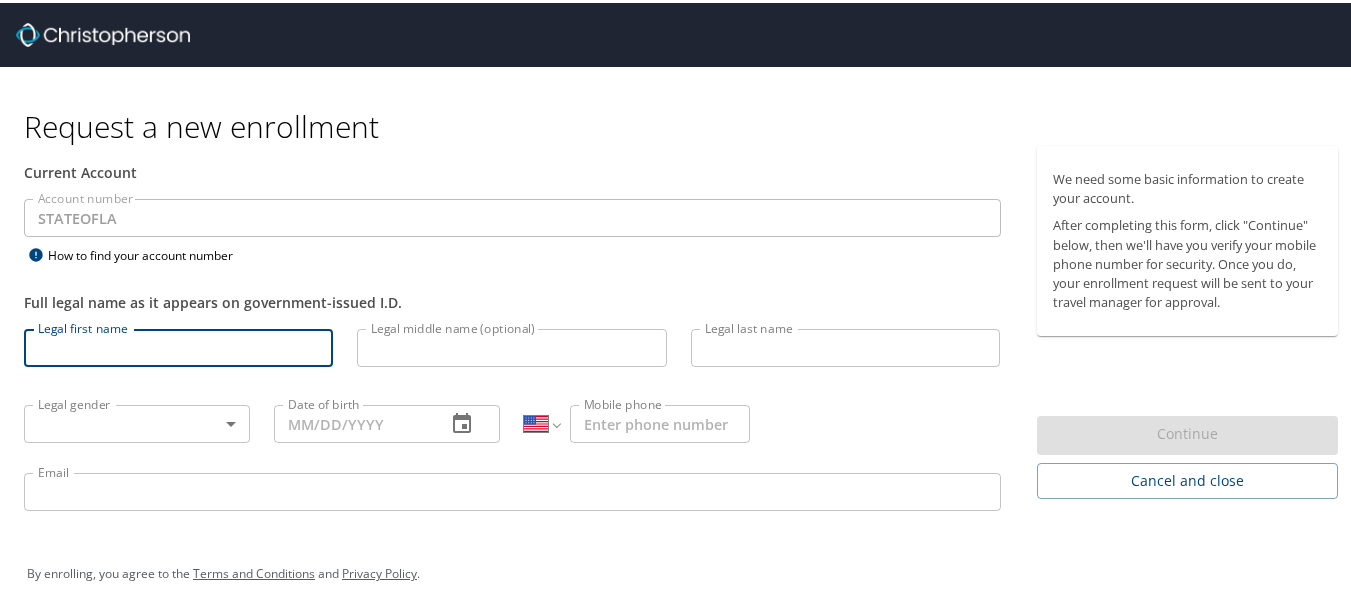 click on "Legal first name" at bounding box center (178, 345) 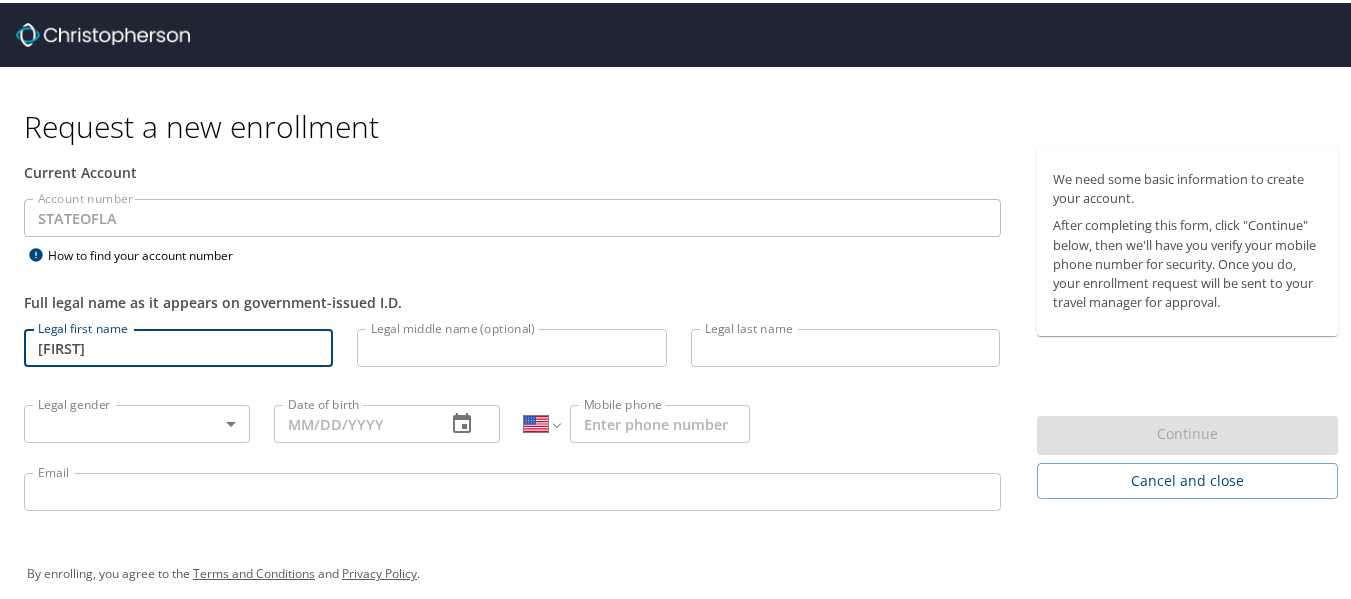 type on "E'Keria" 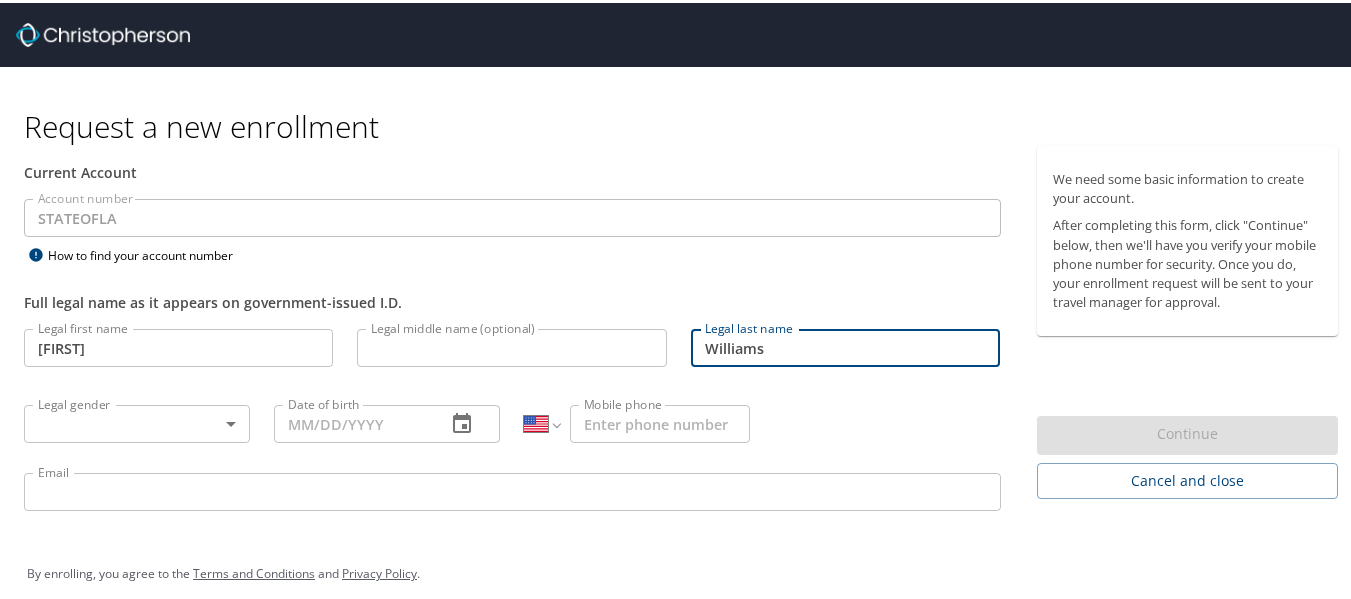 type on "Williams" 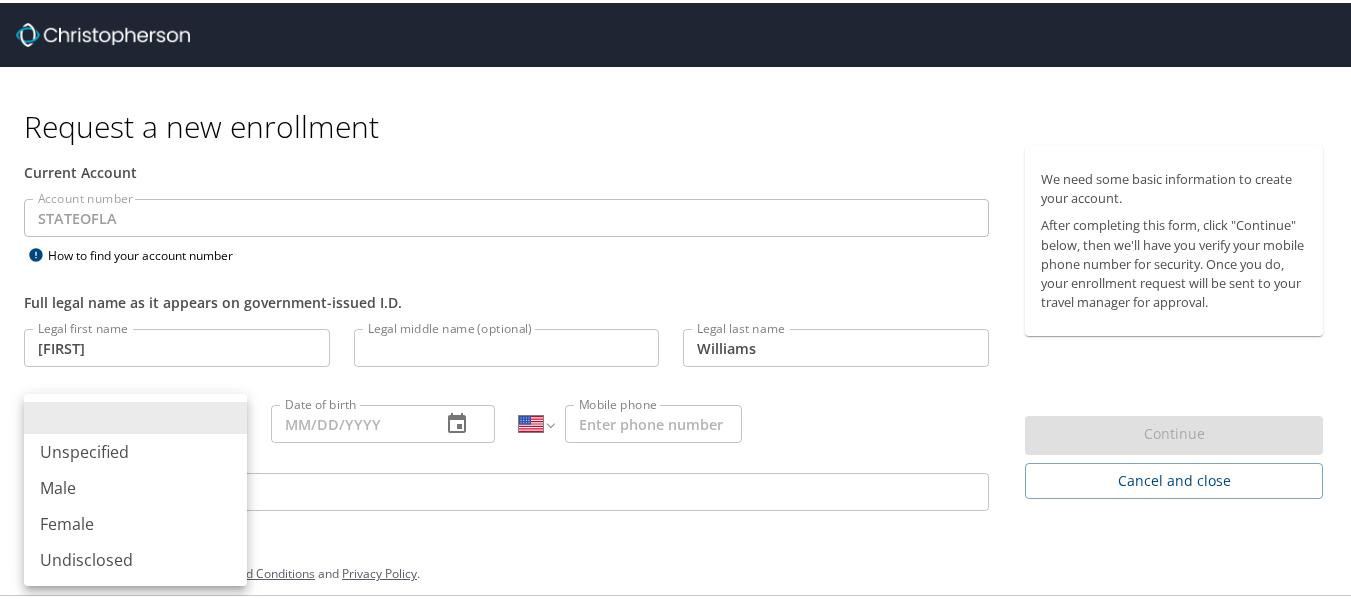 click on "Request a new enrollment Current Account Account number STATEOFLA Account number  How to find your account number Full legal name as it appears on government-issued I.D. Legal first name E'Keria Legal first name Legal middle name (optional) Legal middle name (optional) Legal last name Williams Legal last name Legal gender ​ Legal gender Date of birth Date of birth International Afghanistan Åland Islands Albania Algeria American Samoa Andorra Angola Anguilla Antigua and Barbuda Argentina Armenia Aruba Ascension Island Australia Austria Azerbaijan Bahamas Bahrain Bangladesh Barbados Belarus Belgium Belize Benin Bermuda Bhutan Bolivia Bonaire, Sint Eustatius and Saba Bosnia and Herzegovina Botswana Brazil British Indian Ocean Territory Brunei Darussalam Bulgaria Burkina Faso Burma Burundi Cambodia Cameroon Canada Cape Verde Cayman Islands Central African Republic Chad Chile China Christmas Island Cocos (Keeling) Islands Colombia Comoros Congo Congo, Democratic Republic of the Cook Islands Costa Rica Croatia" at bounding box center (683, 299) 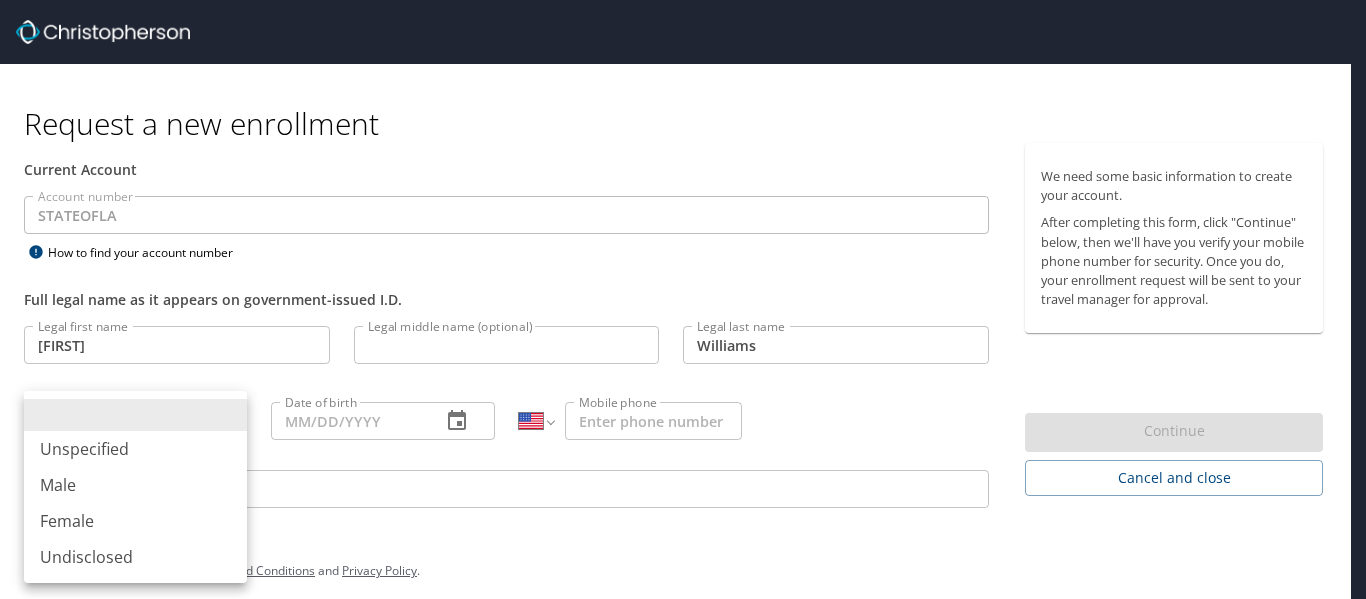 click on "Female" at bounding box center [135, 521] 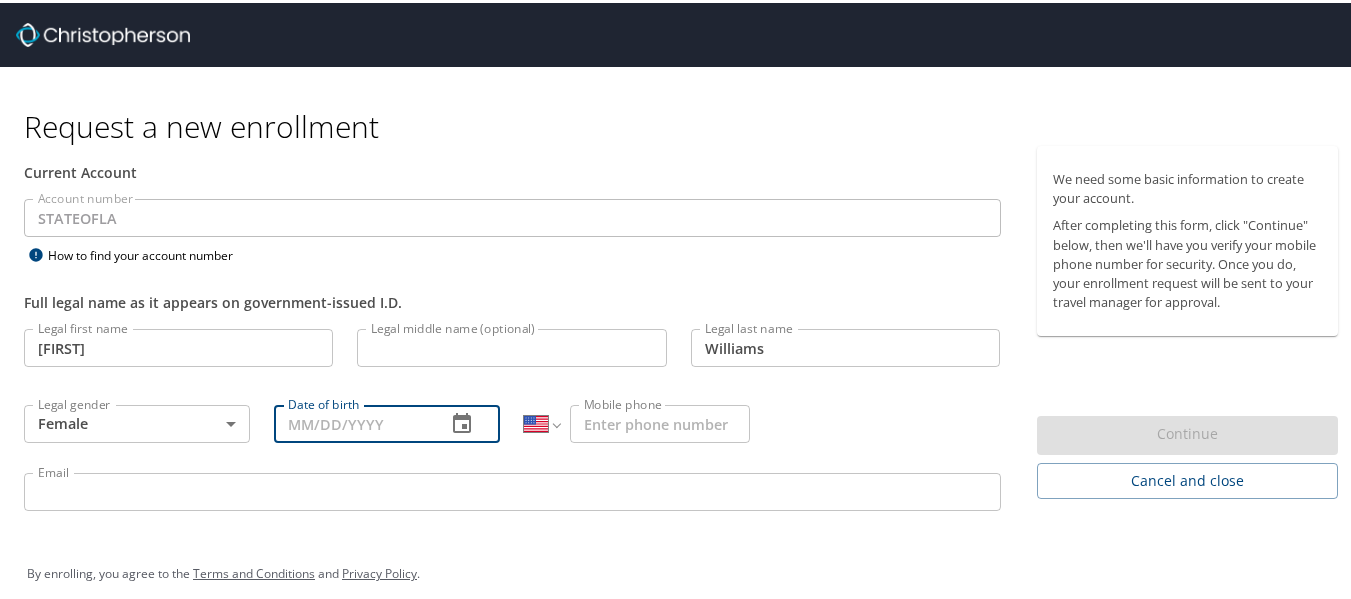 click on "Date of birth" at bounding box center [352, 421] 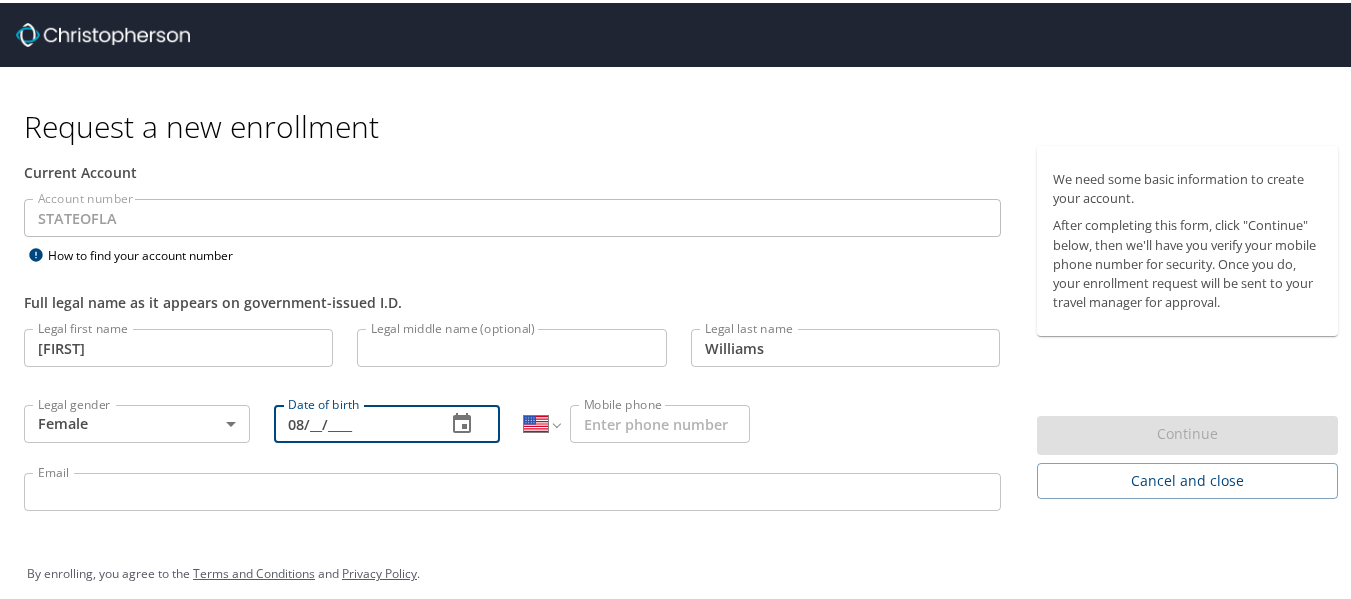 click on "08/__/____" at bounding box center (352, 421) 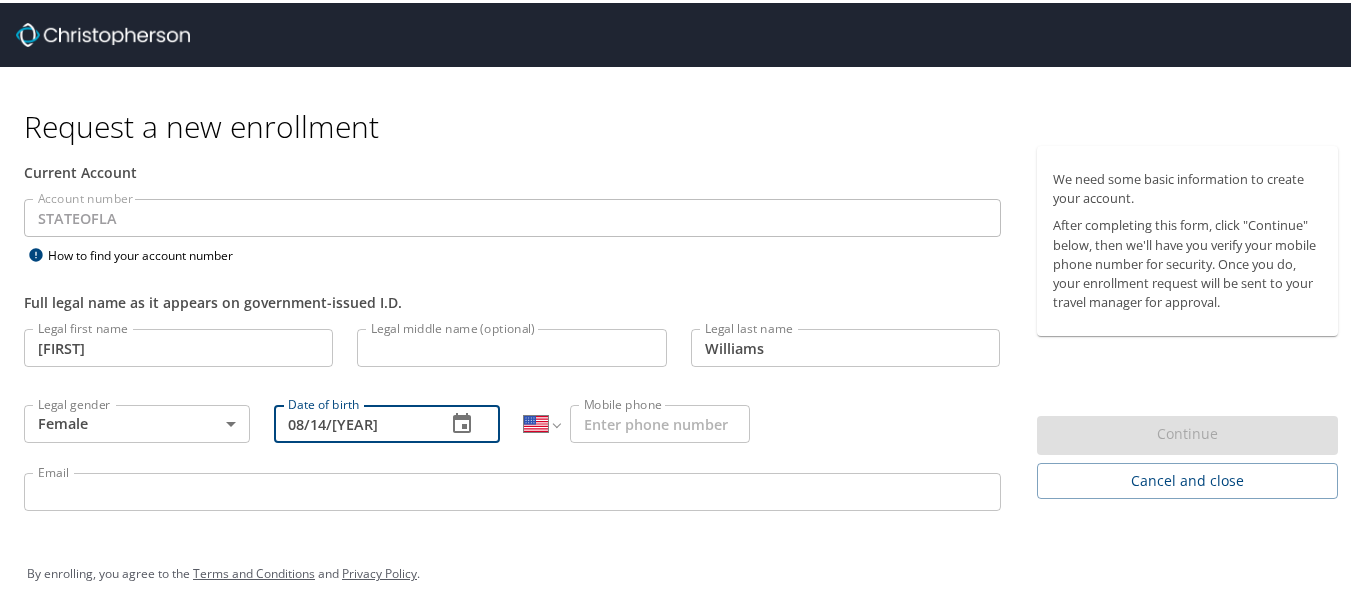 click on "08/14/____" at bounding box center (352, 421) 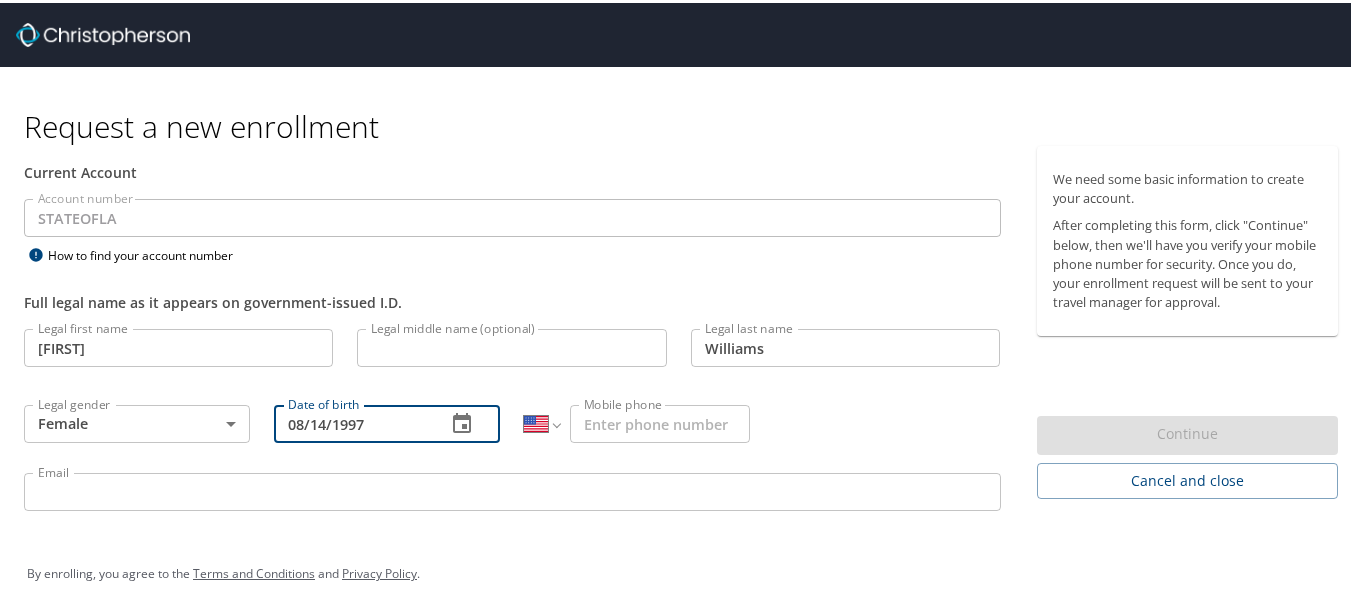 type on "08/14/1997" 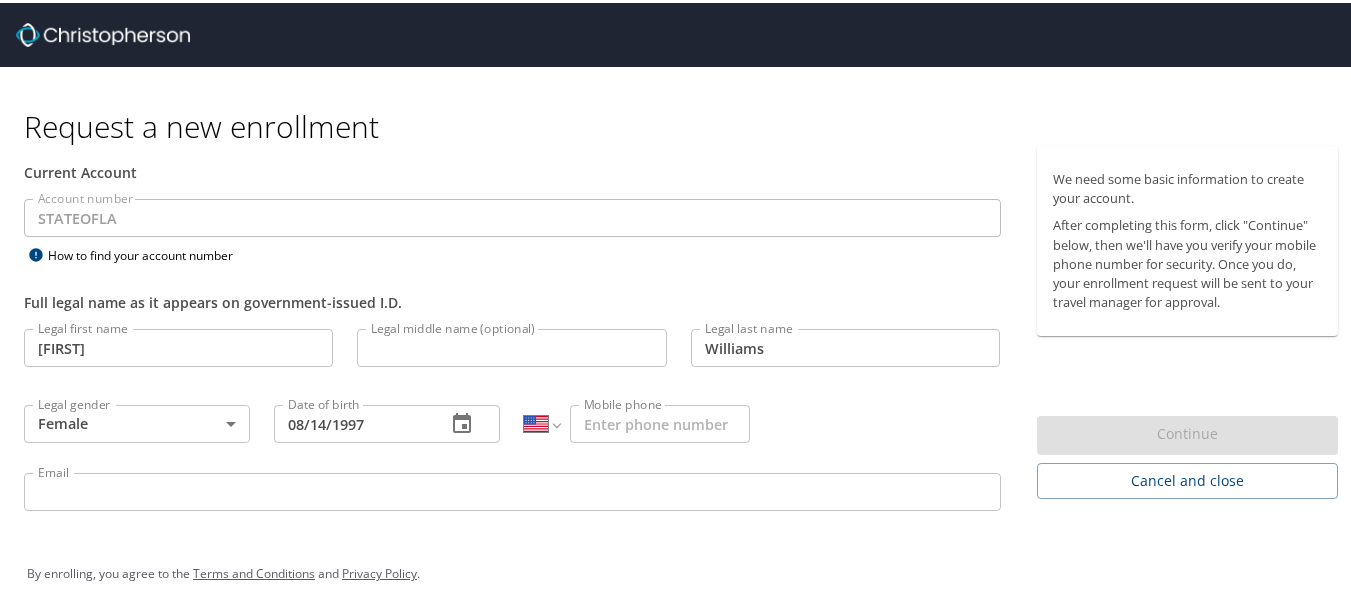 click on "Mobile phone" at bounding box center (660, 421) 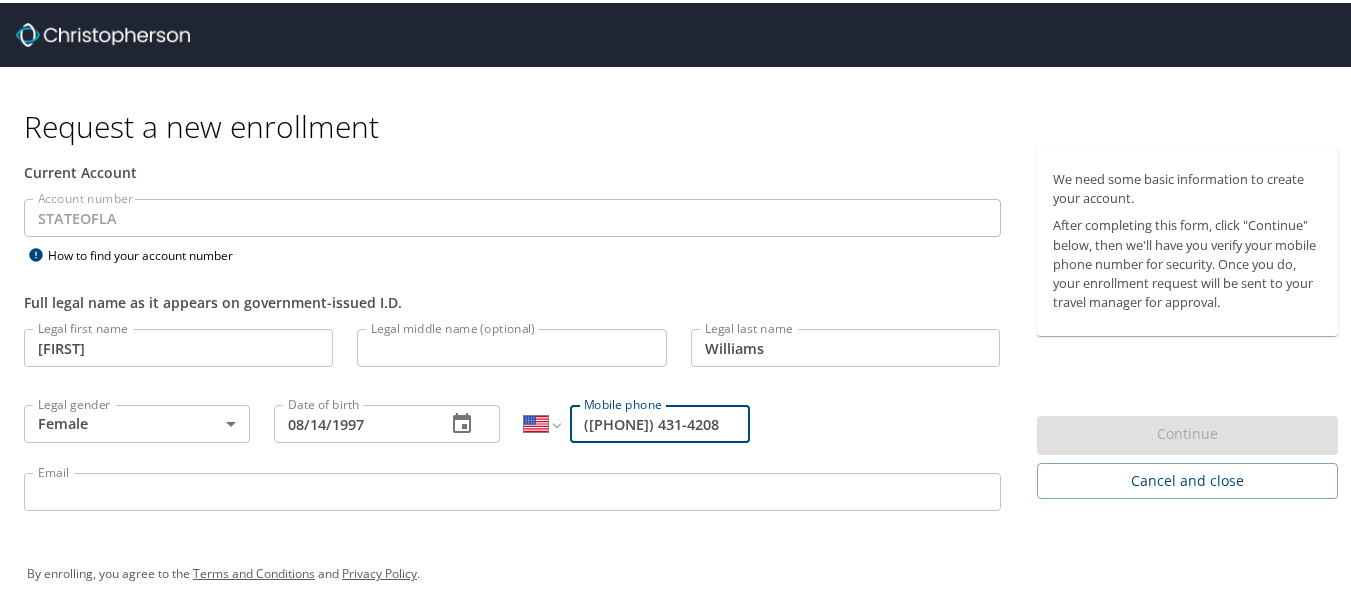 type on "(601) 431-4208" 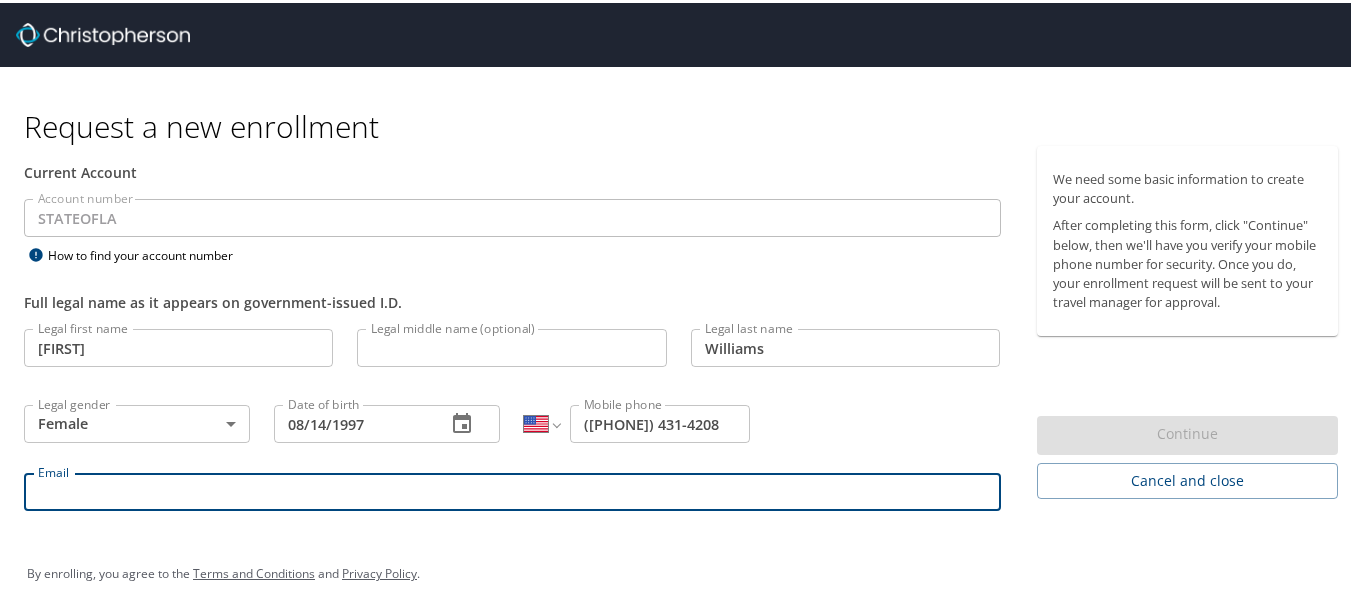 click on "Email" at bounding box center (512, 489) 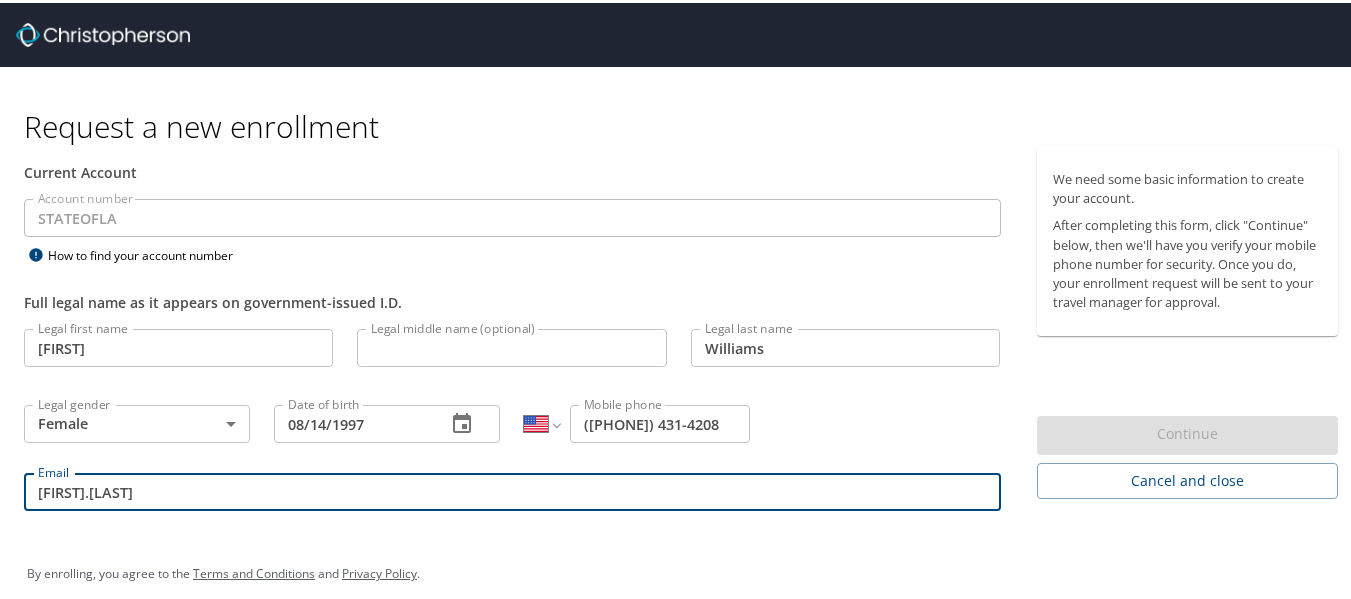 type on "ekeria.williams@lsuhs.edu" 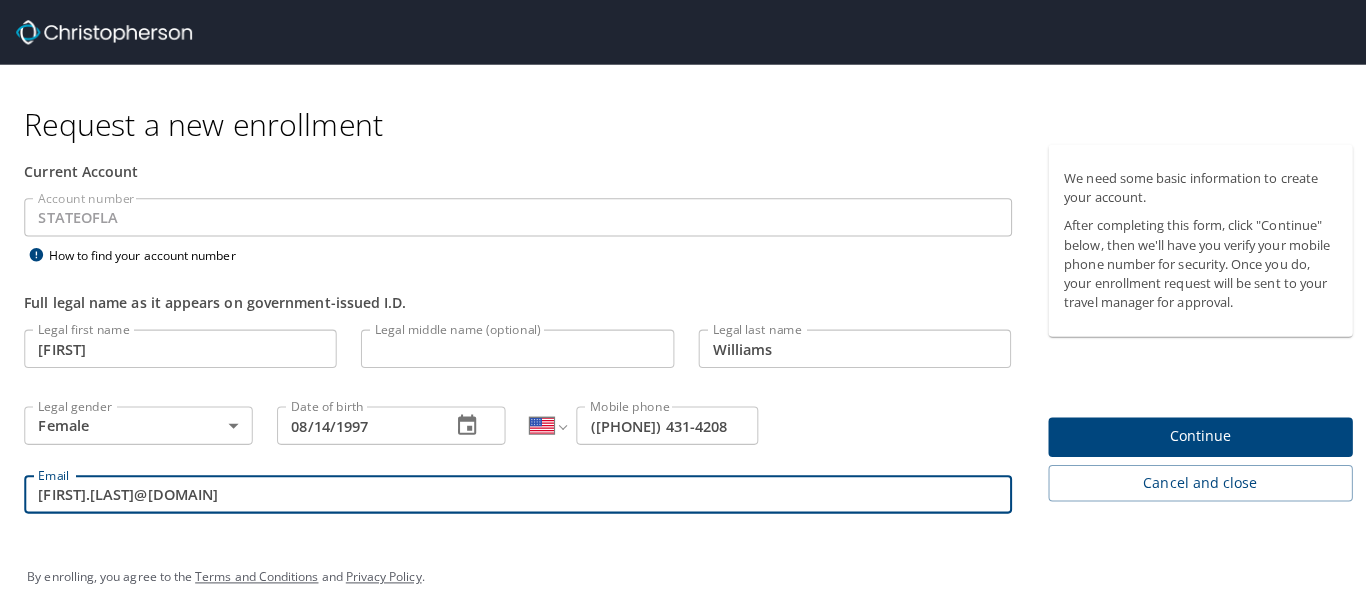 scroll, scrollTop: 17, scrollLeft: 0, axis: vertical 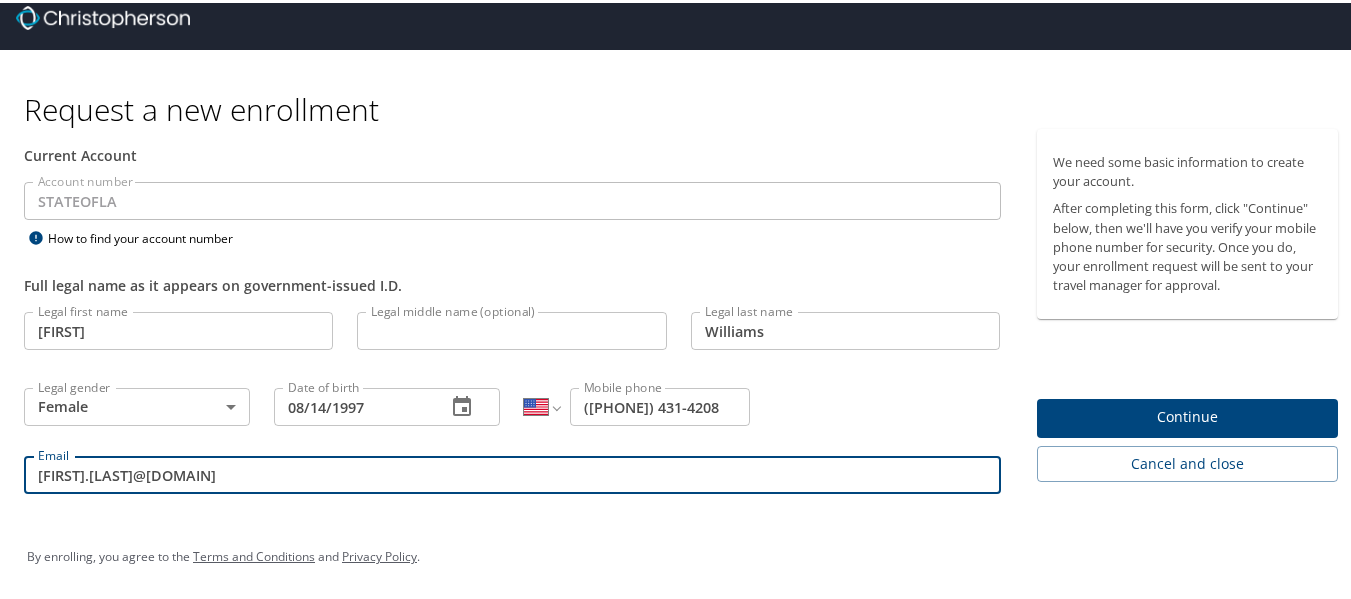 click on "Continue" at bounding box center (1188, 414) 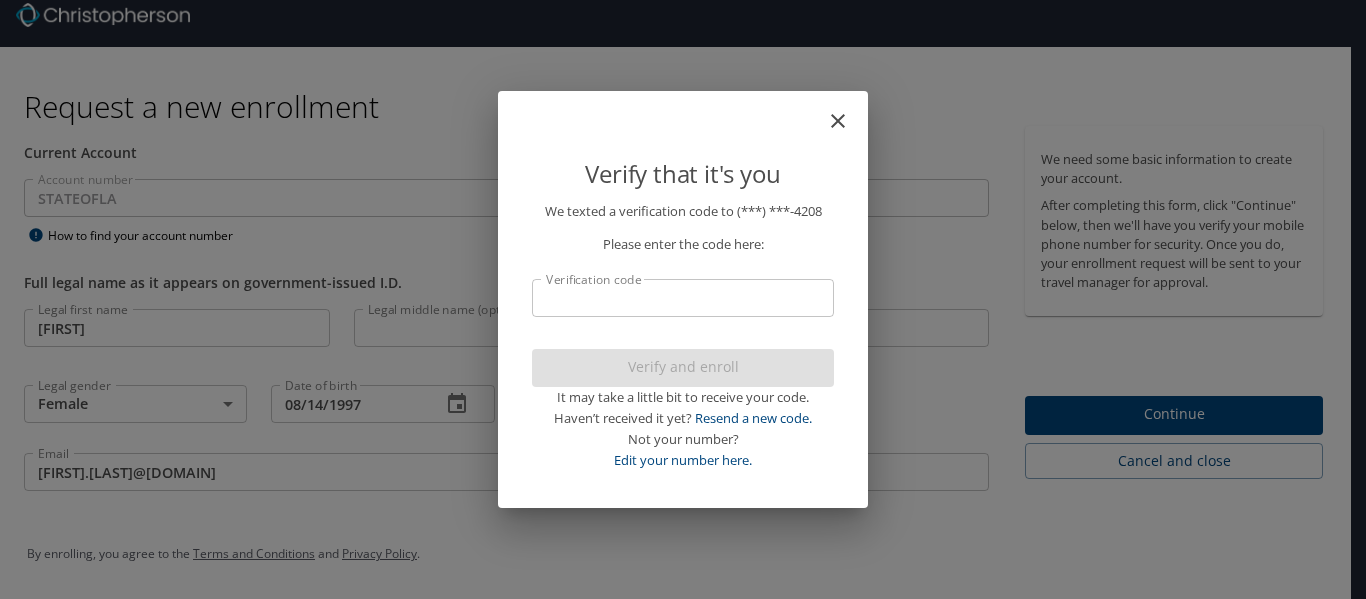 click on "Verification code" at bounding box center [683, 298] 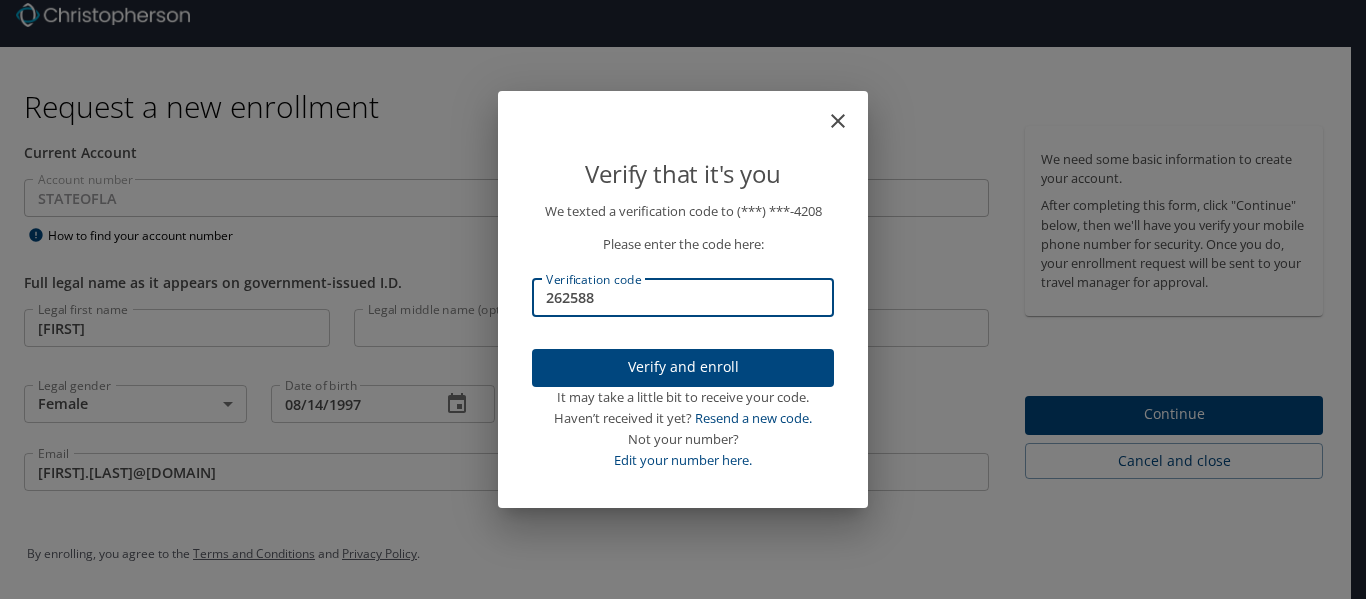 type on "262588" 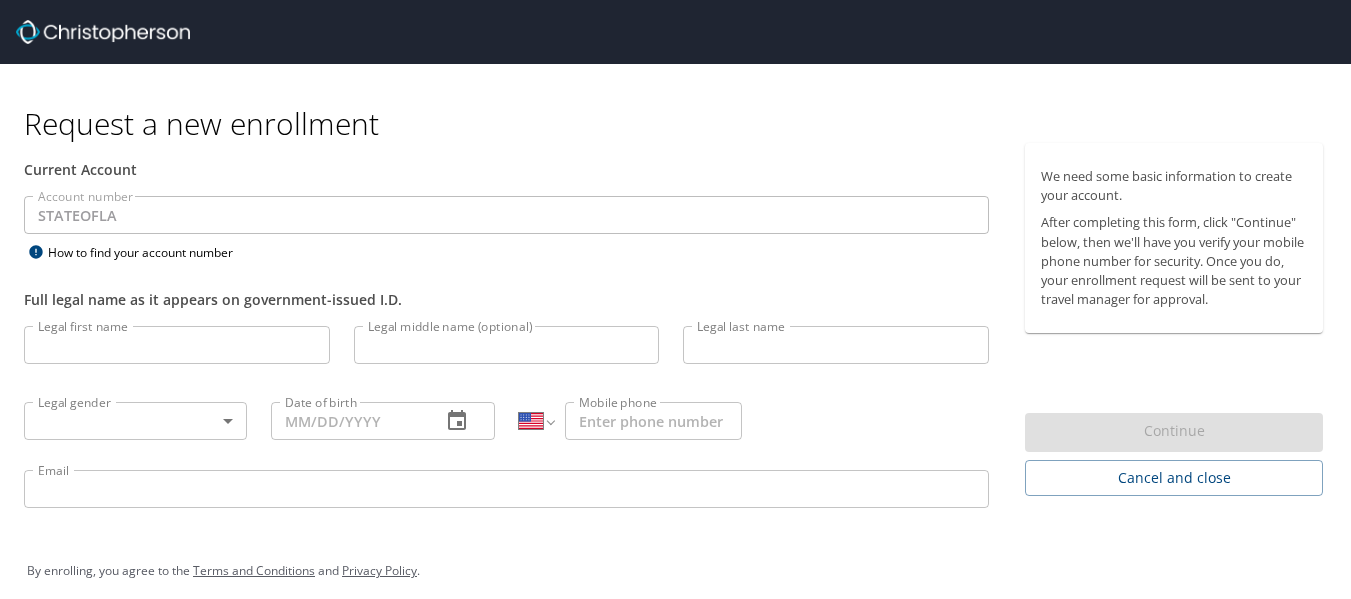 select on "US" 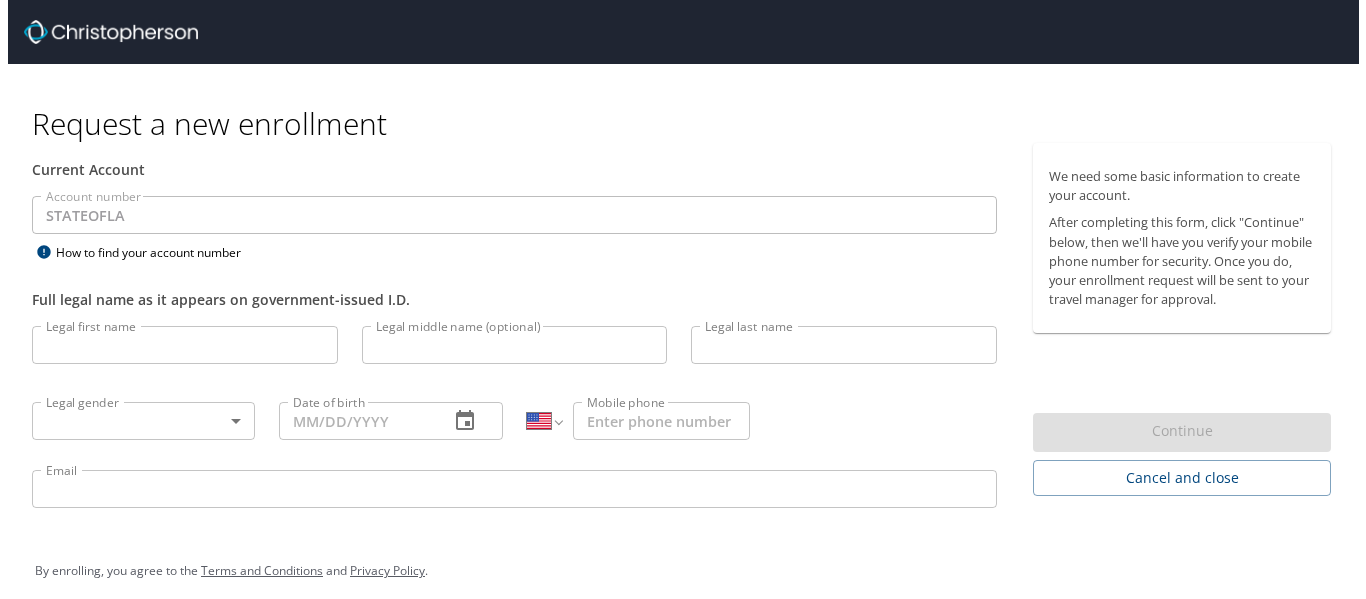 scroll, scrollTop: 0, scrollLeft: 0, axis: both 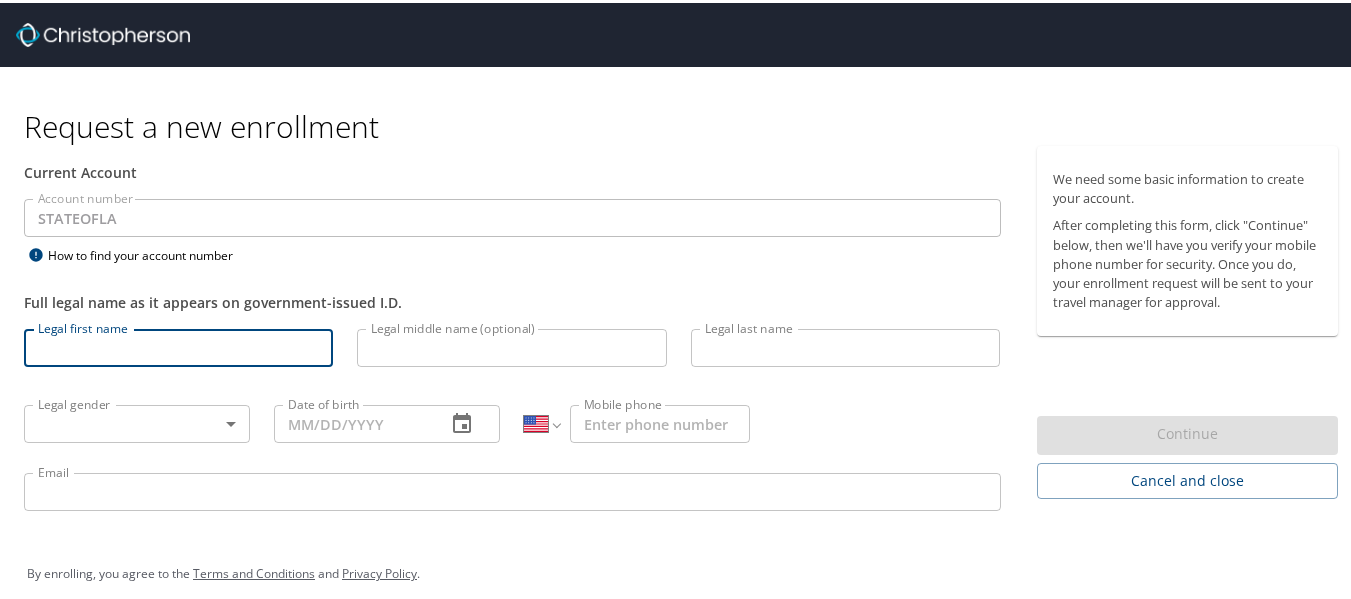click on "Legal first name" at bounding box center (178, 345) 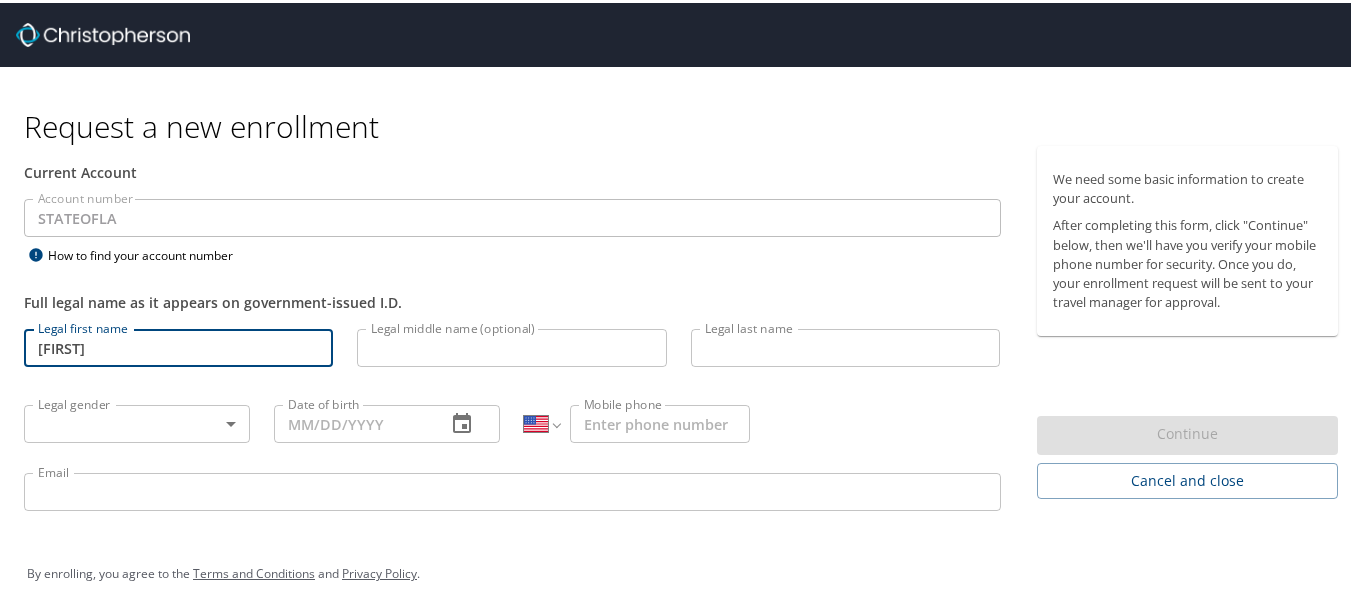 type on "[FIRST]" 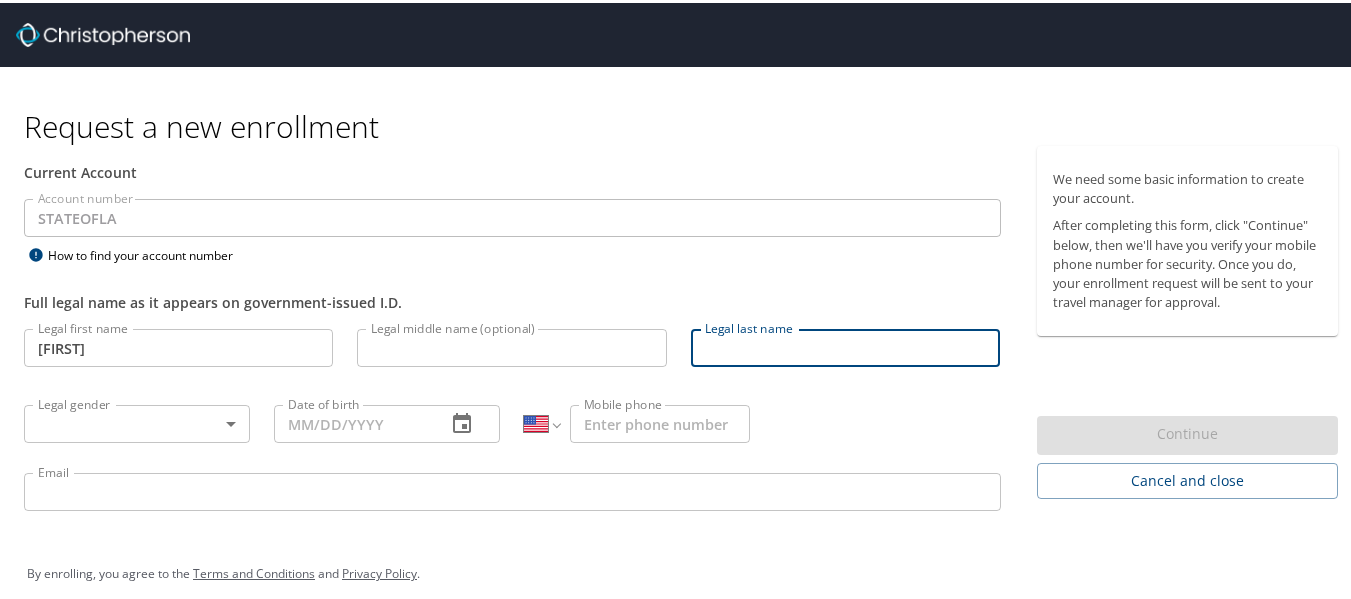 click on "Legal last name" at bounding box center [845, 345] 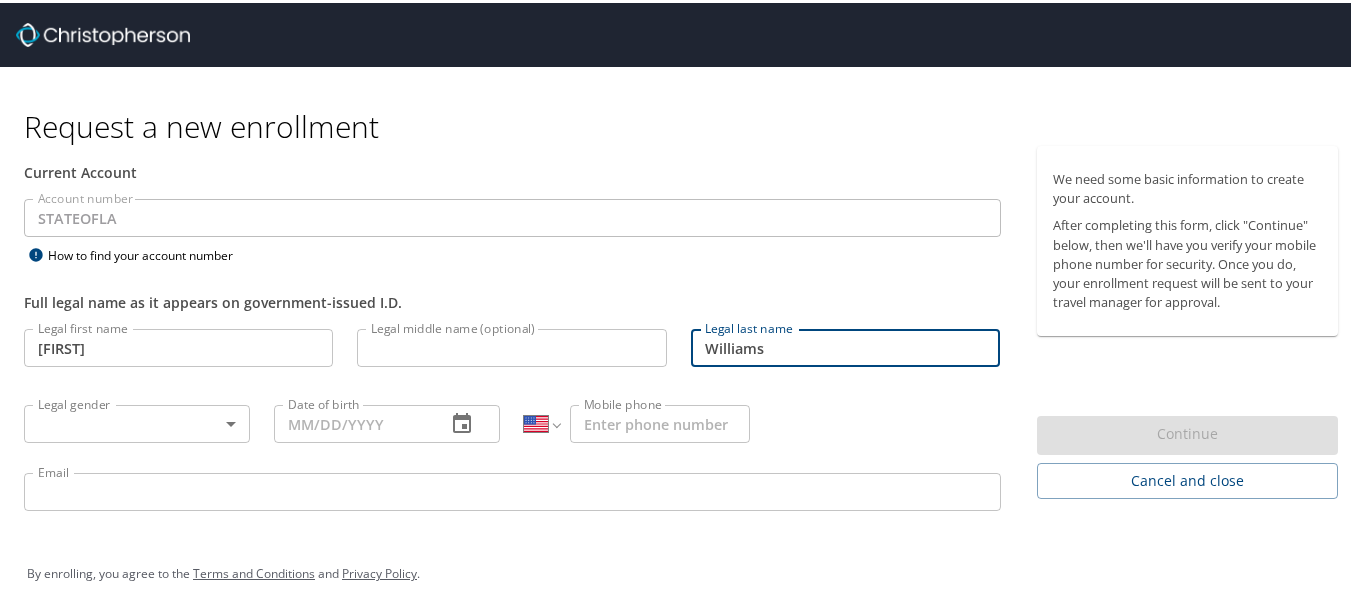 type on "Williams" 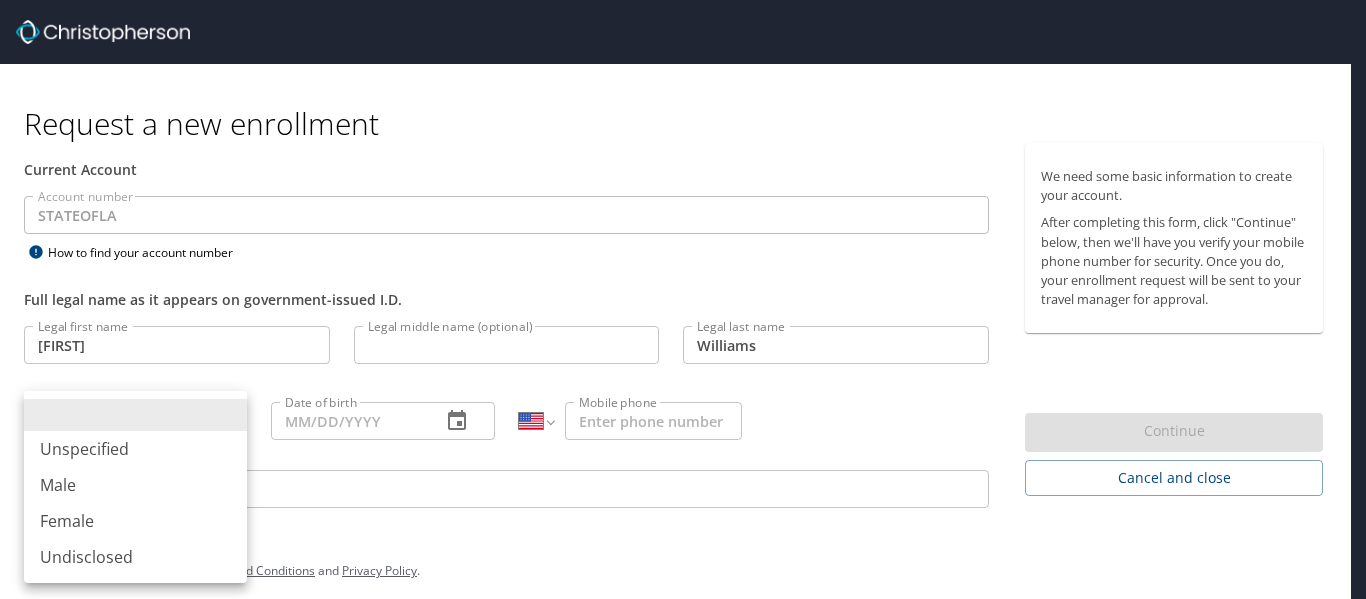 click on "Female" at bounding box center [135, 521] 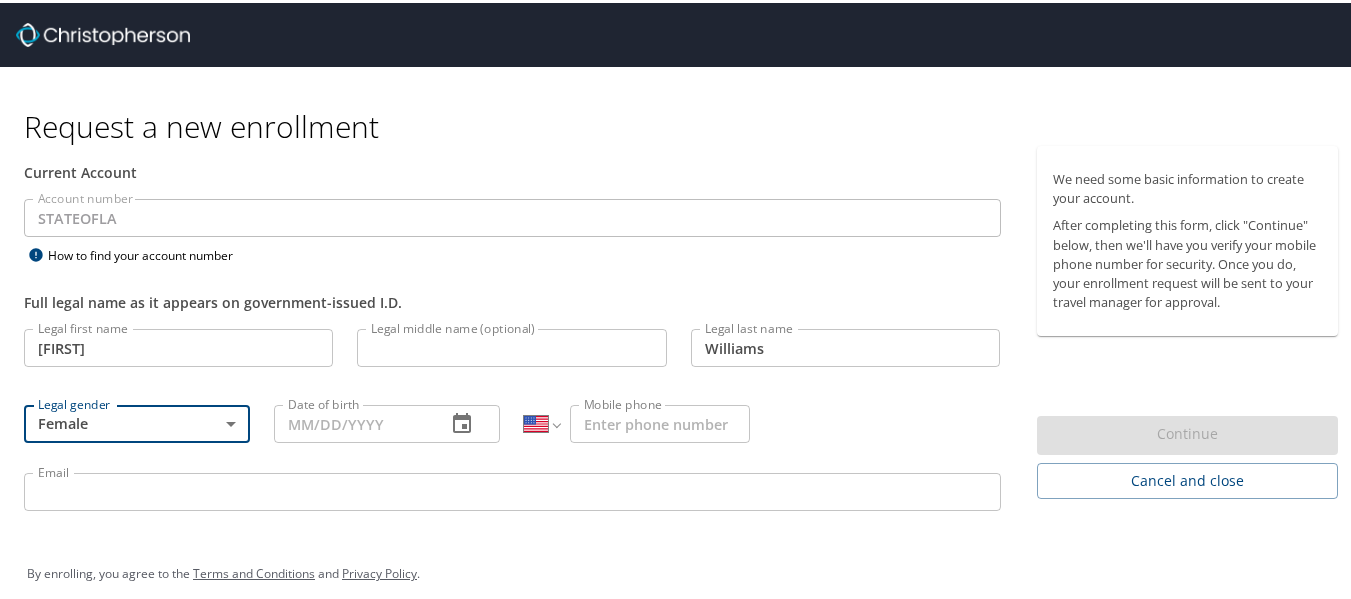 click on "Date of birth" at bounding box center (352, 421) 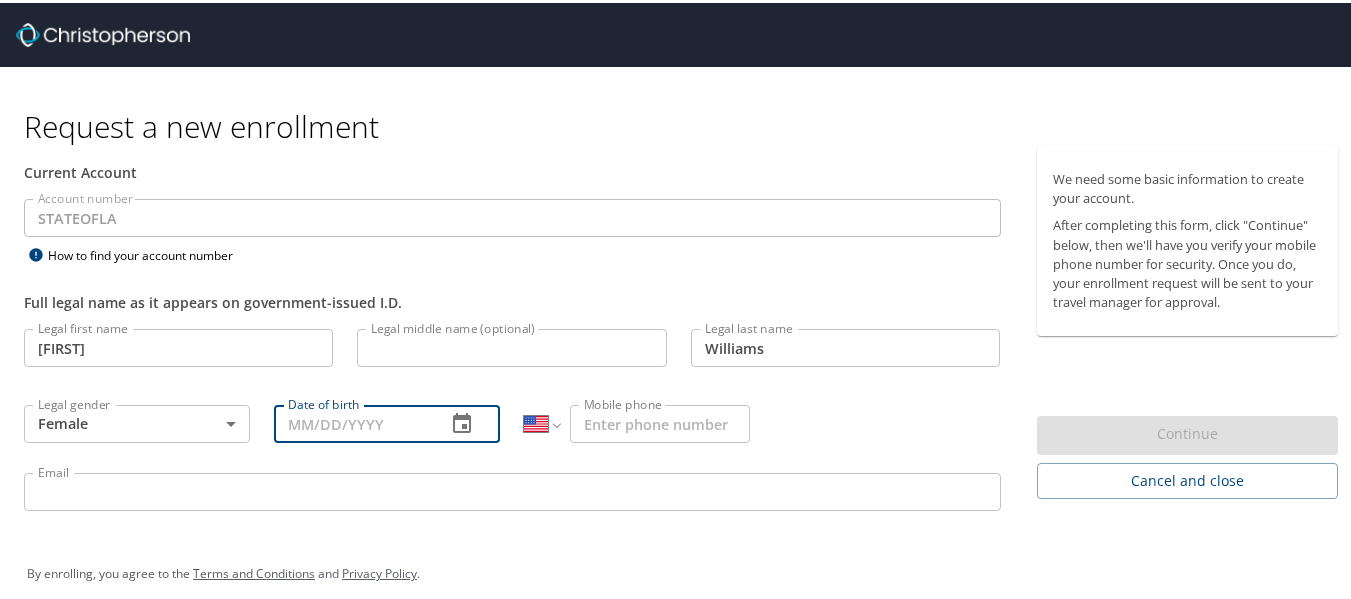 type on "8_/__/____" 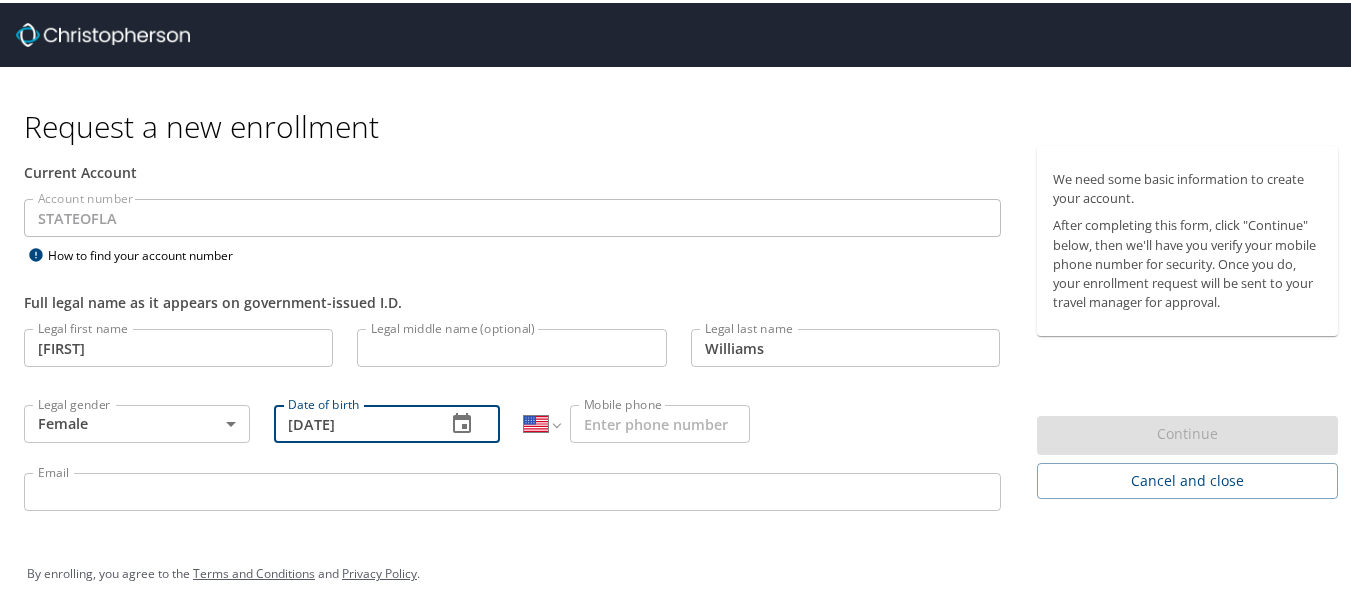 type on "[DATE]" 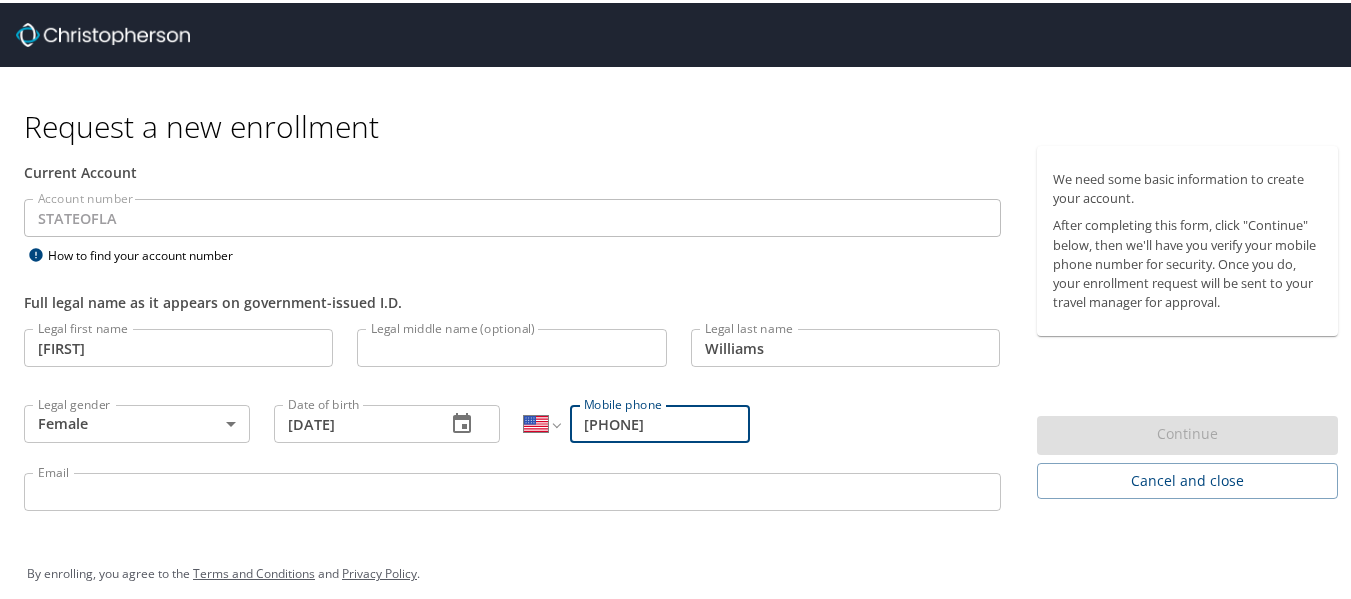 type on "[PHONE]" 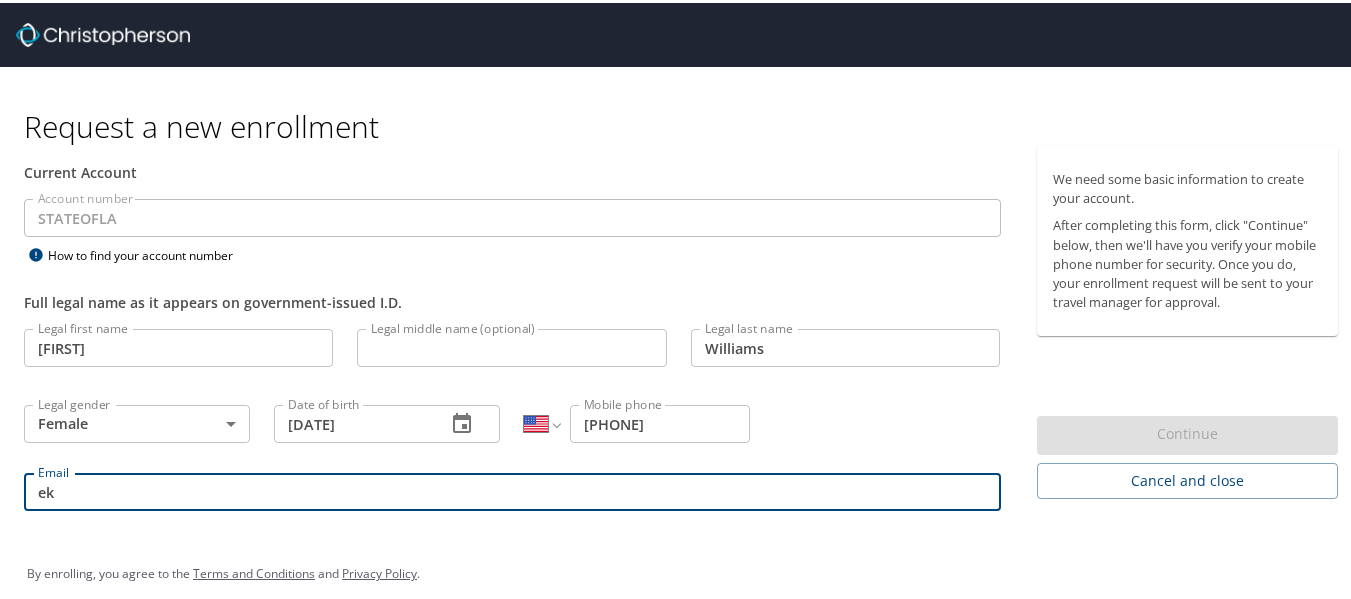 type on "[FIRST].[LAST]@example.com" 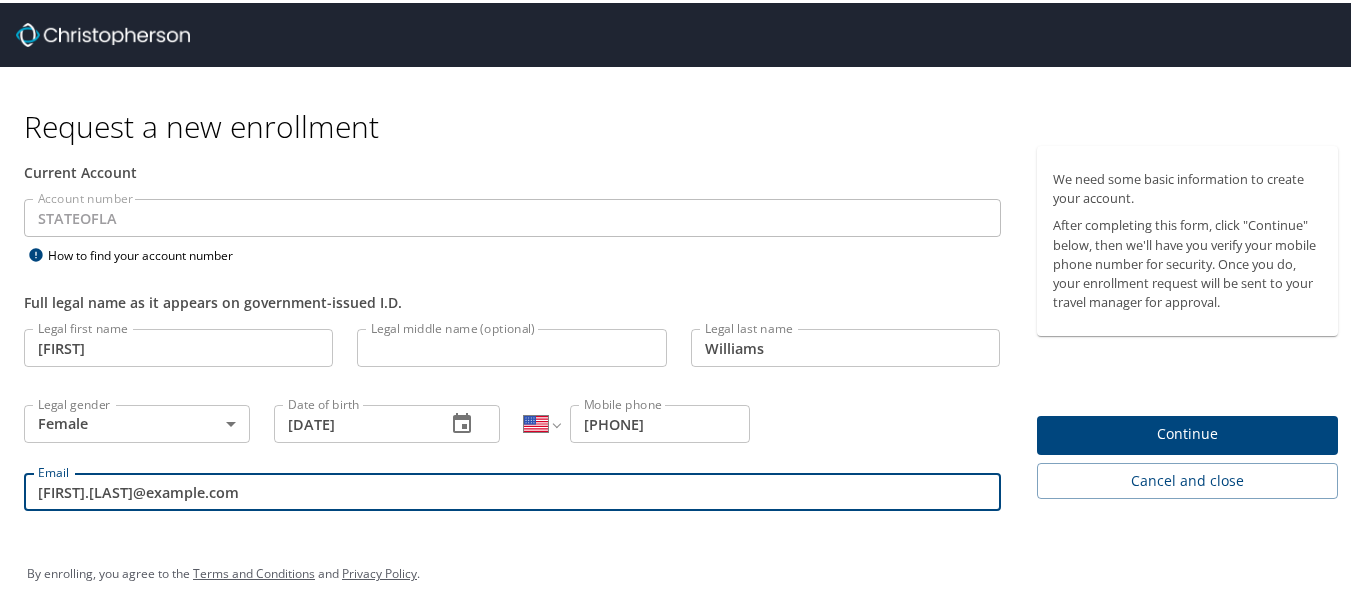 click on "We need some basic information to create your account. After completing this form, click "Continue" below, then we'll have you verify your mobile phone number for security. Once you do, your enrollment request will be sent to your travel manager for approval.                         Continue Cancel and close" at bounding box center (1196, 319) 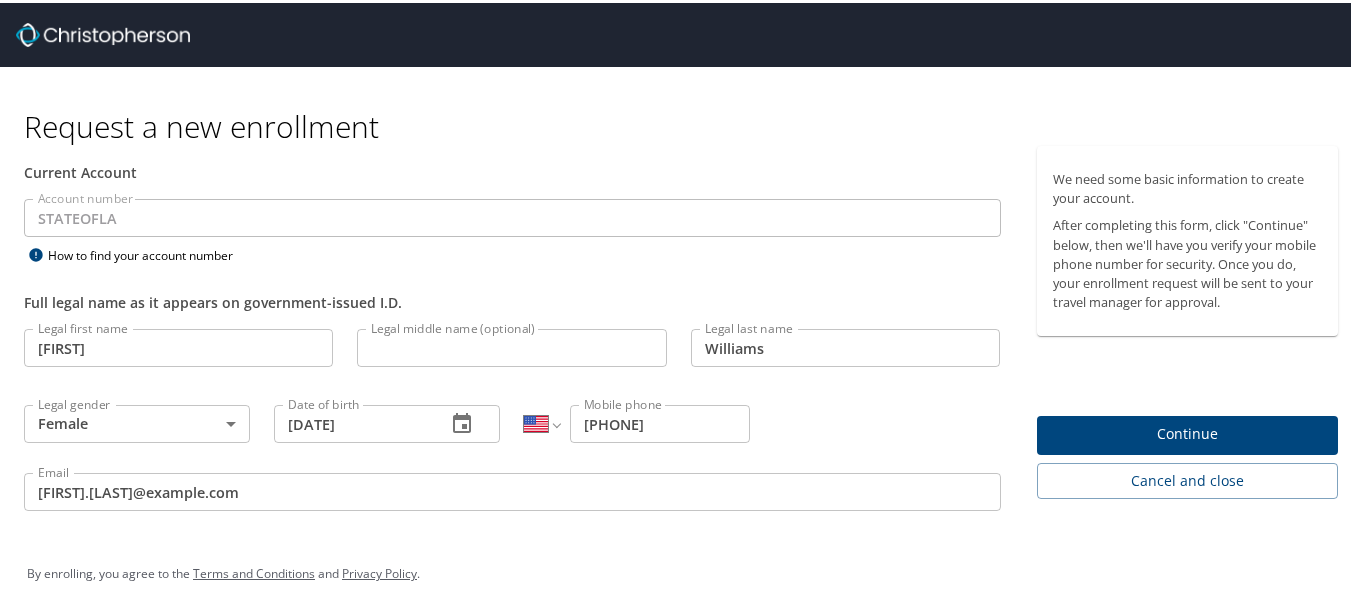 click on "Continue" at bounding box center (1188, 432) 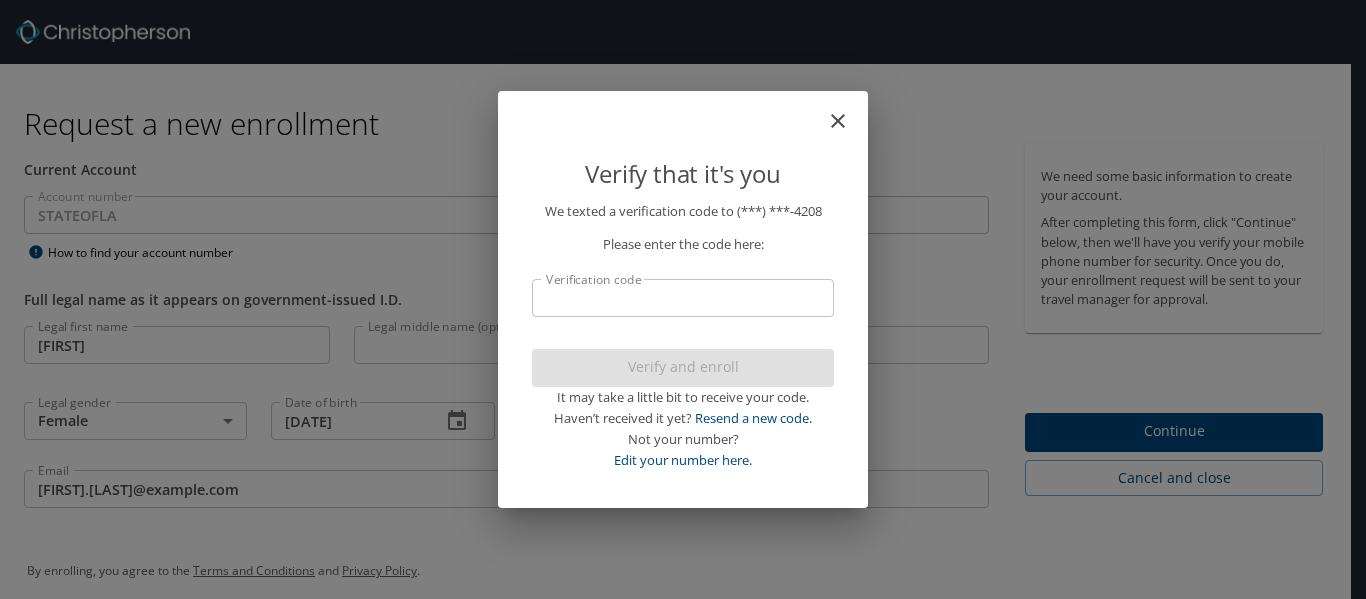 click on "Verification code" at bounding box center [683, 298] 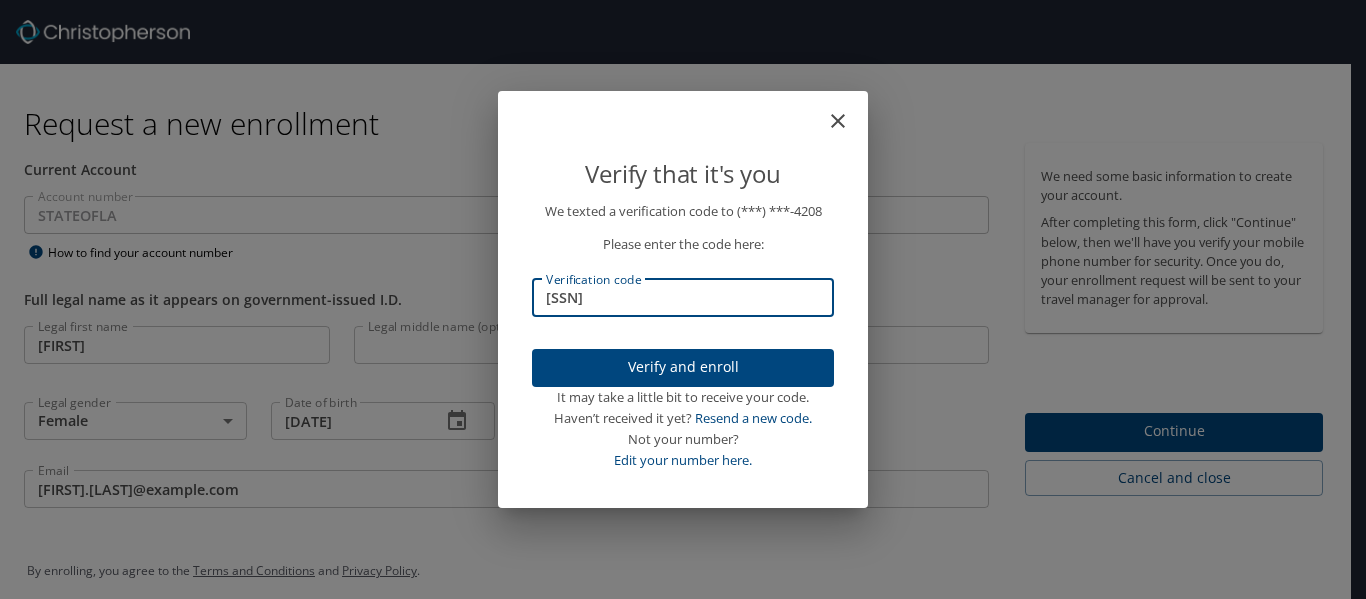 type on "548537" 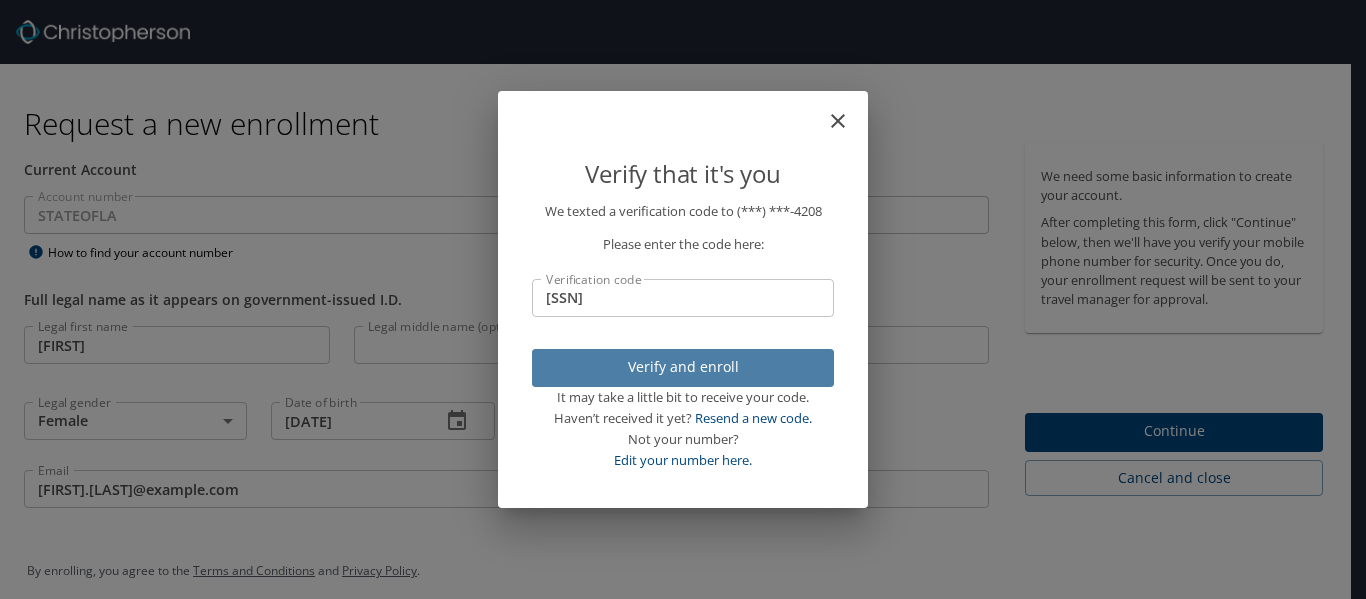click on "Verify and enroll" at bounding box center [683, 367] 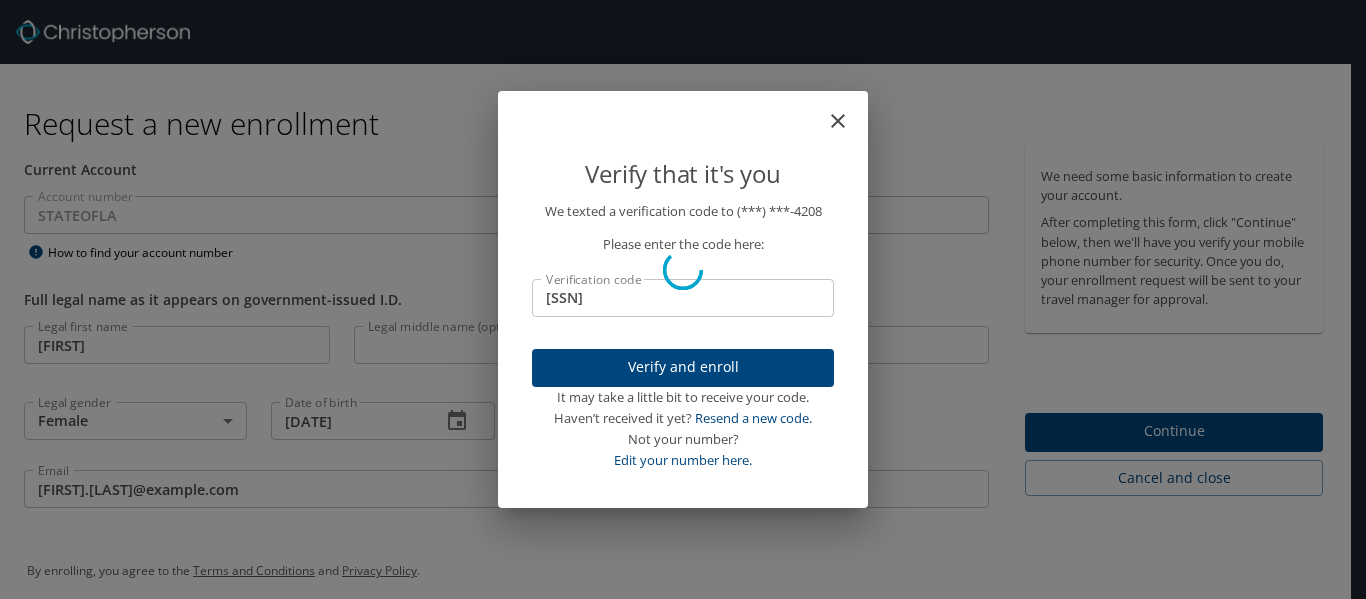 type 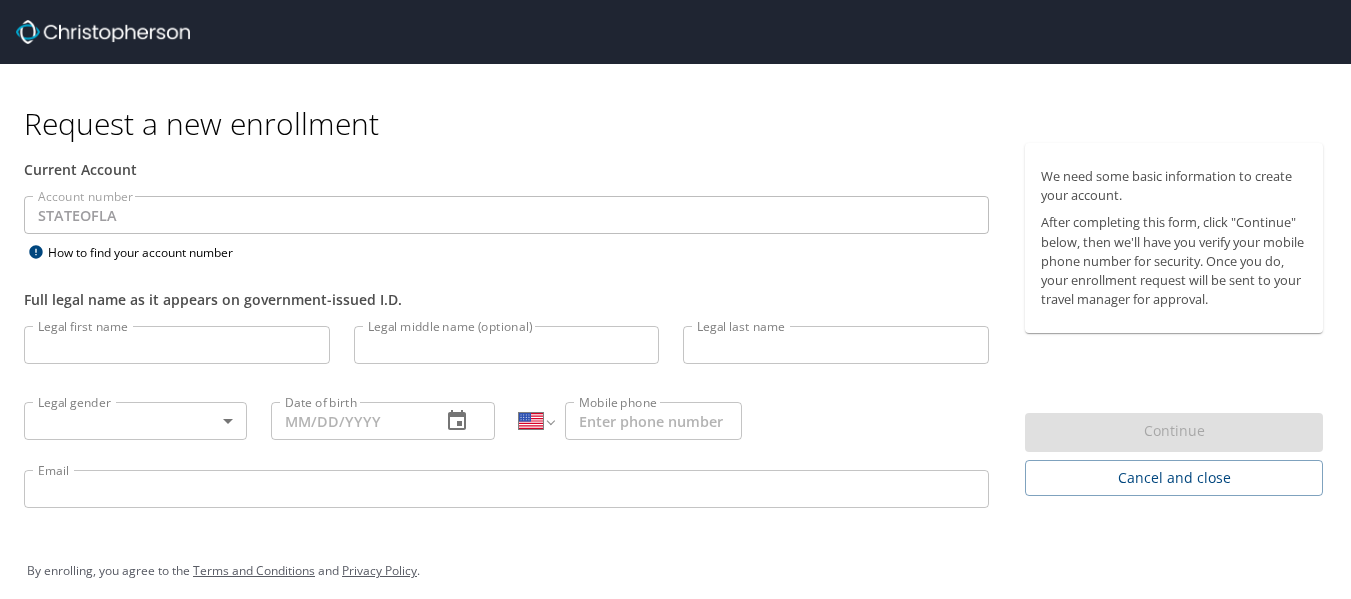 select on "US" 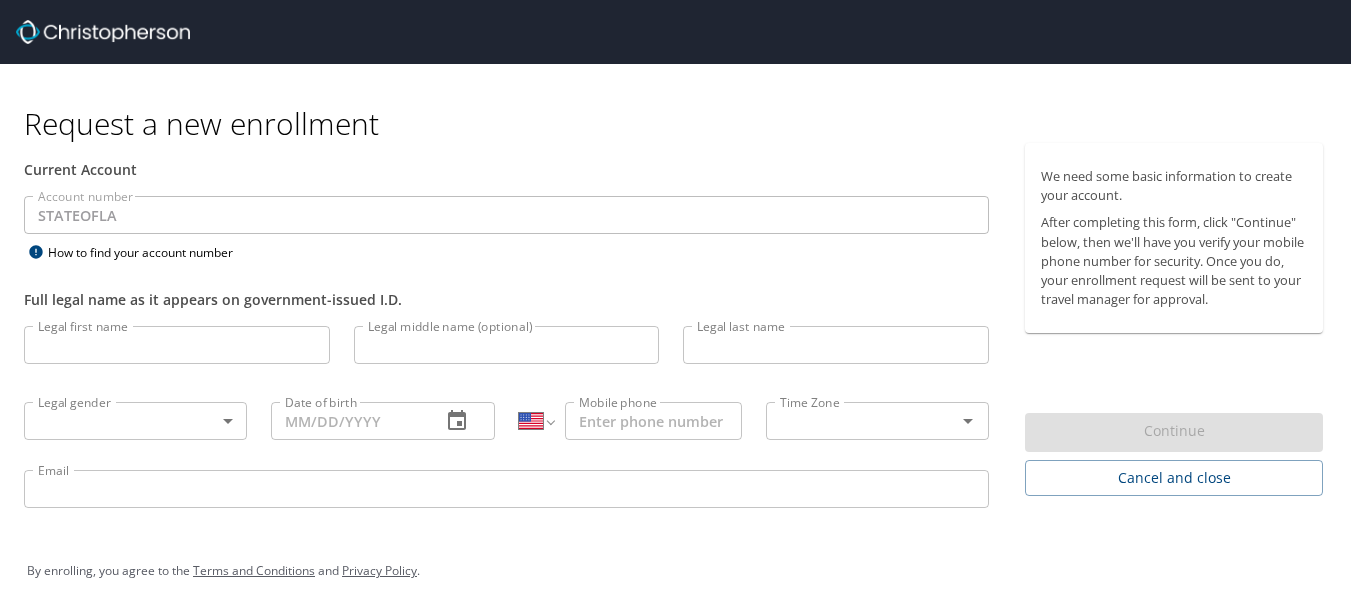 select on "US" 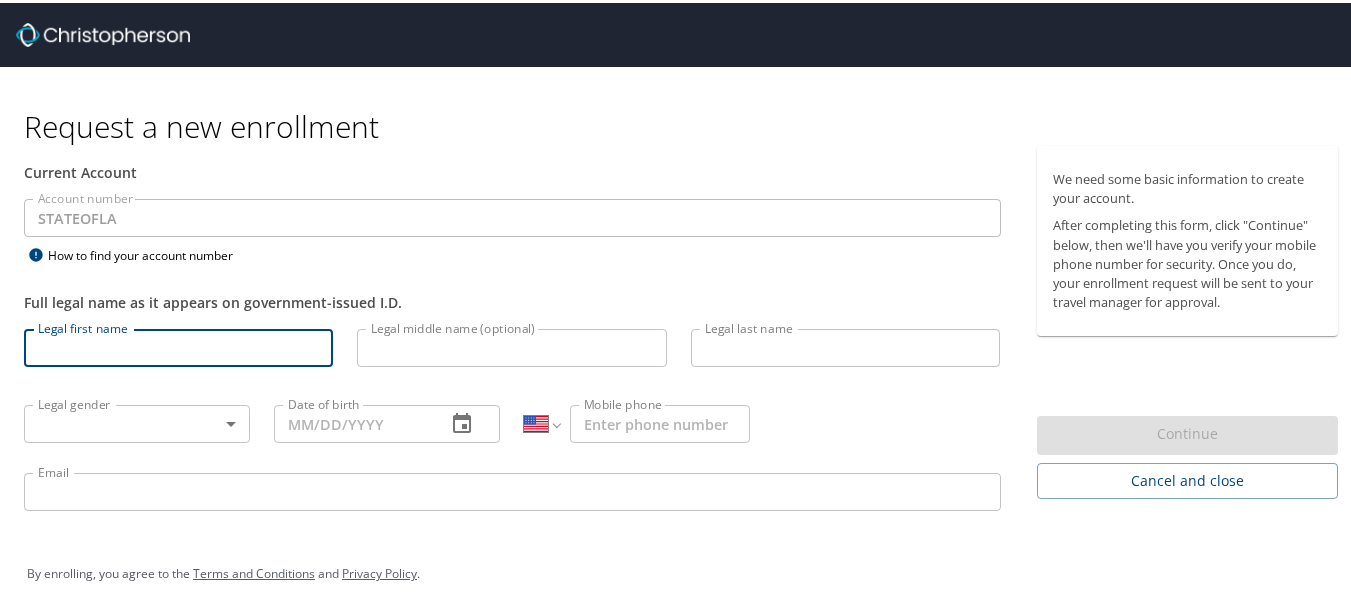 click on "Legal first name" at bounding box center [178, 345] 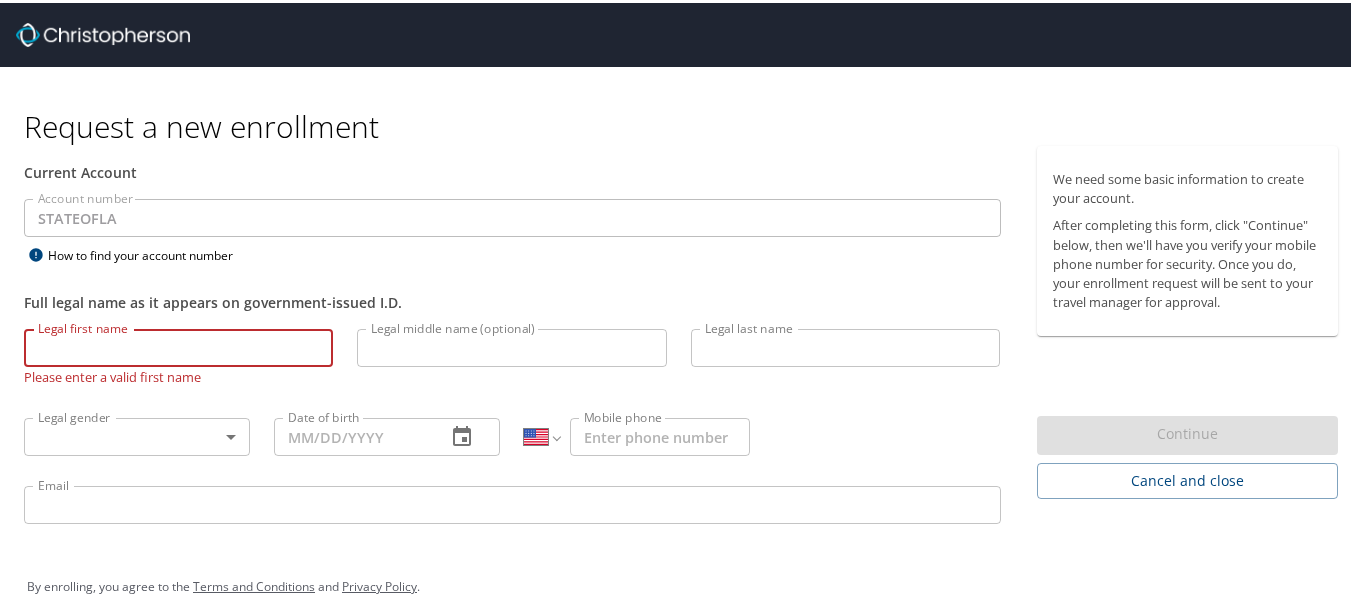 scroll, scrollTop: 30, scrollLeft: 0, axis: vertical 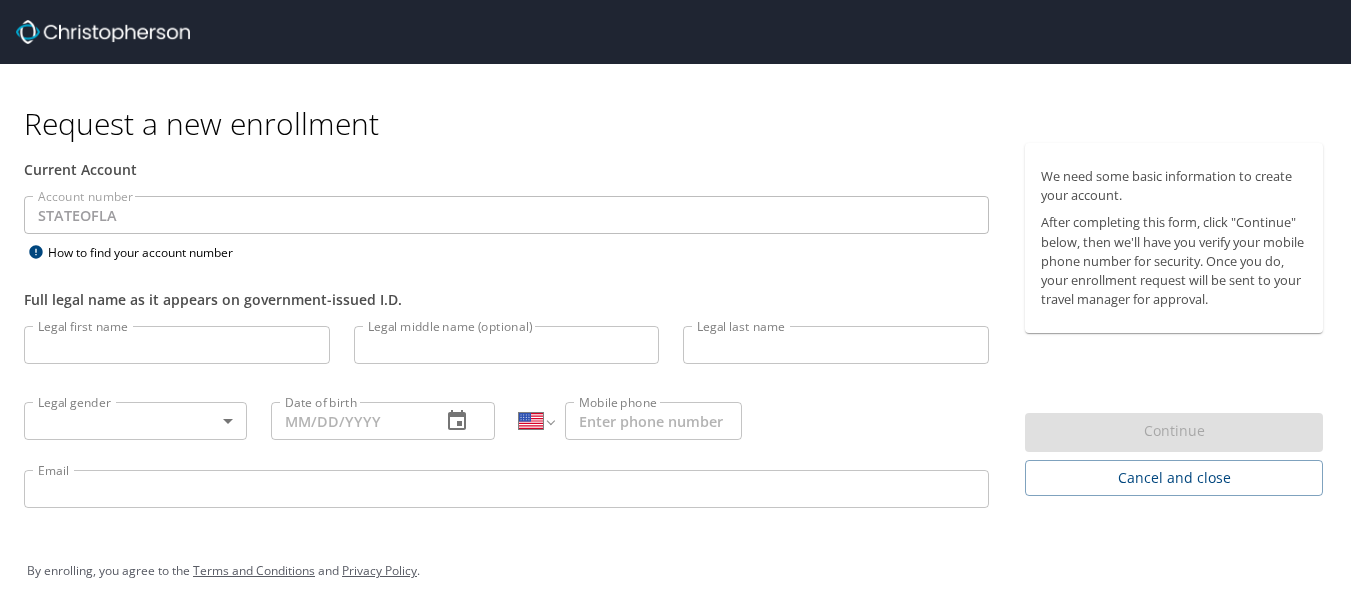 select on "US" 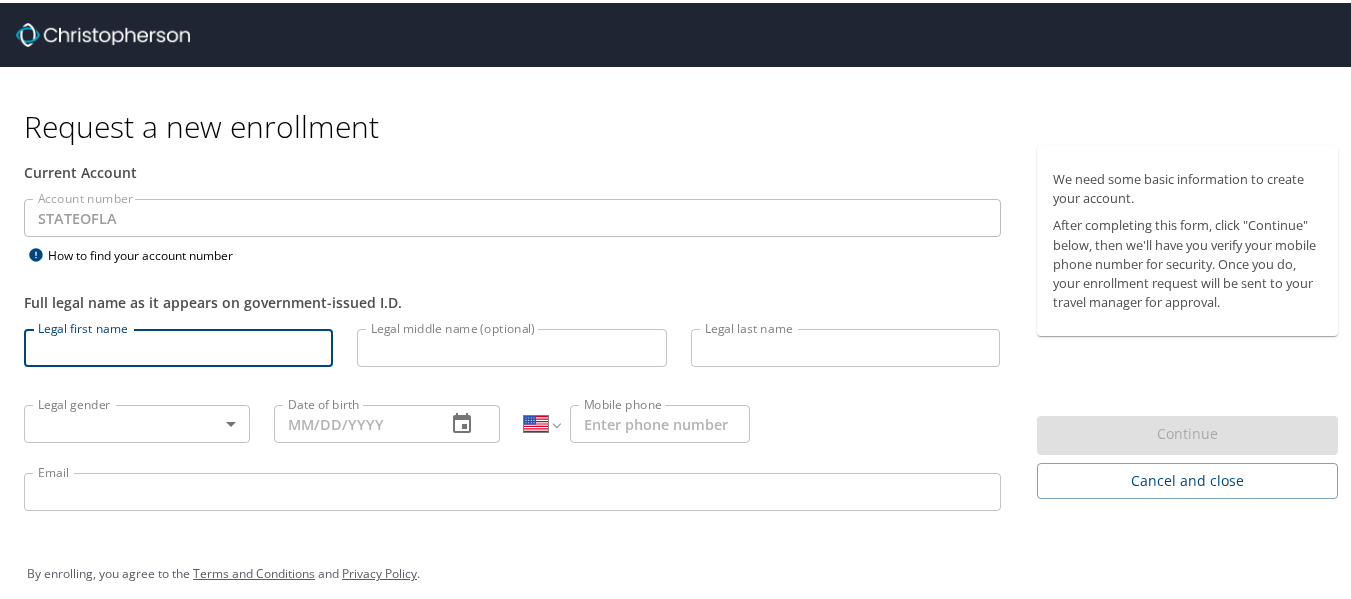 click on "Legal first name" at bounding box center (178, 345) 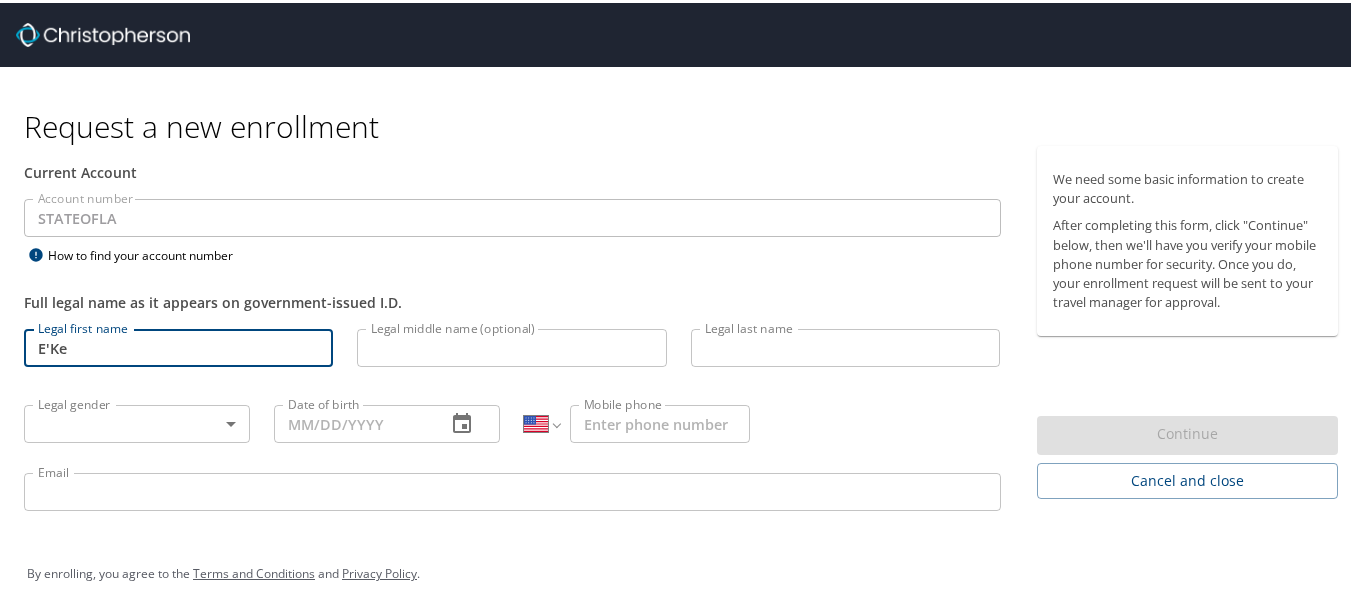 type on "E'Ker" 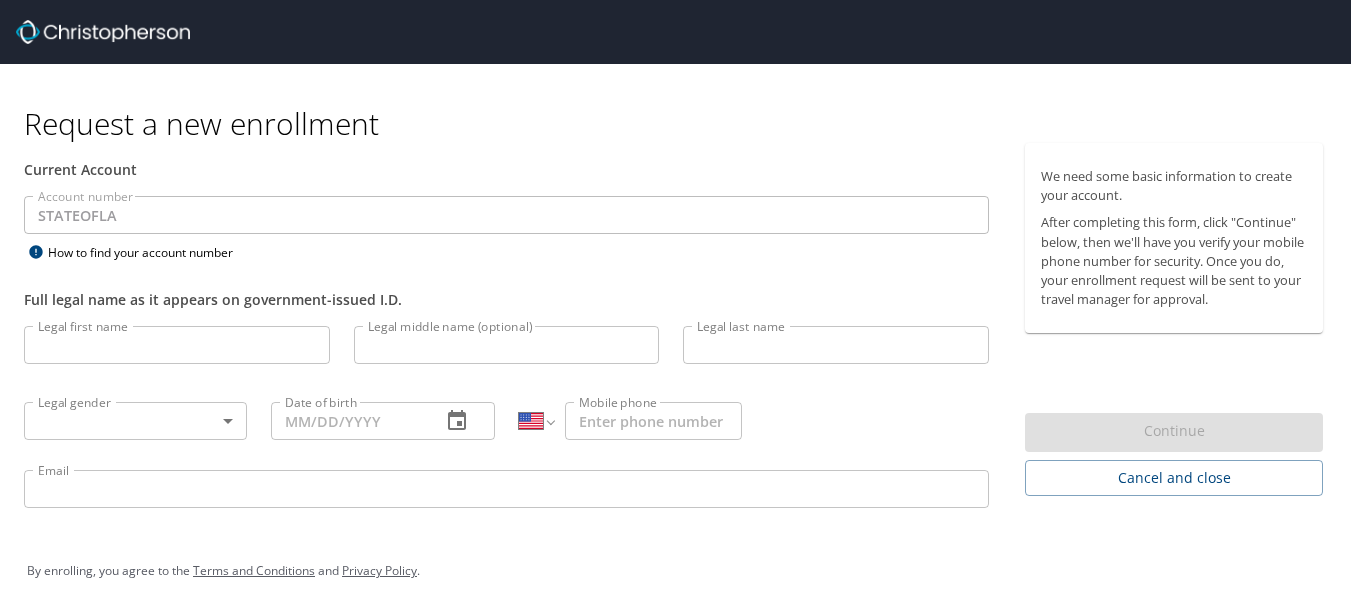 select on "US" 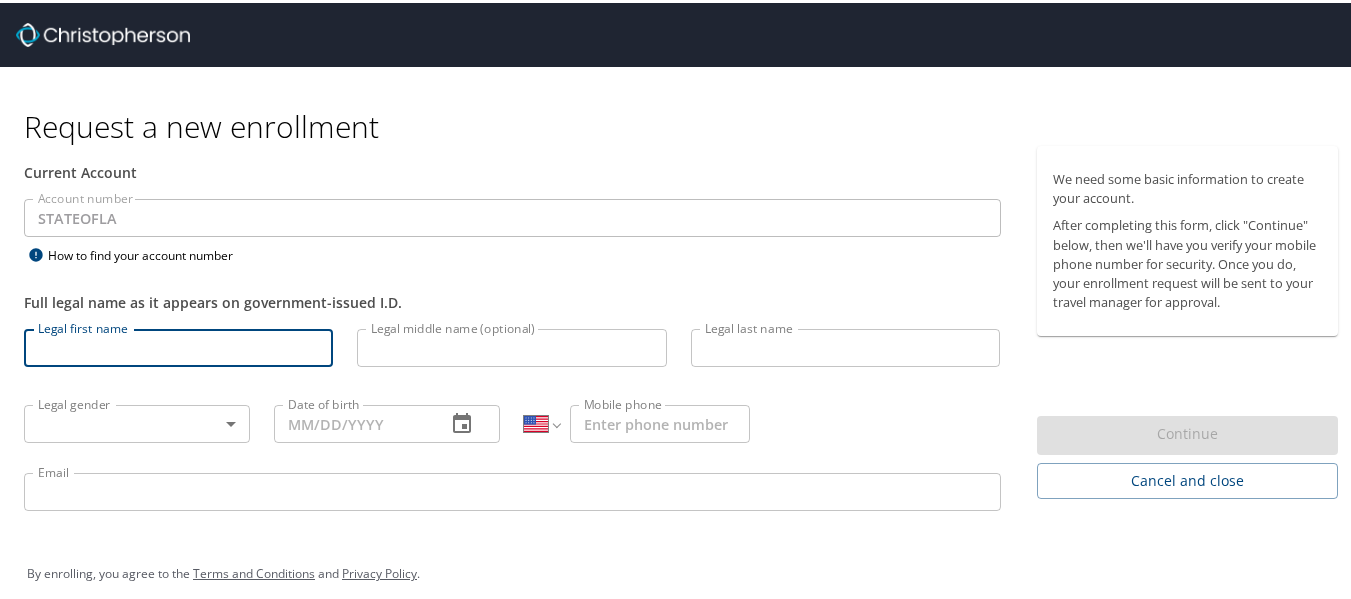 click on "Legal first name" at bounding box center [178, 345] 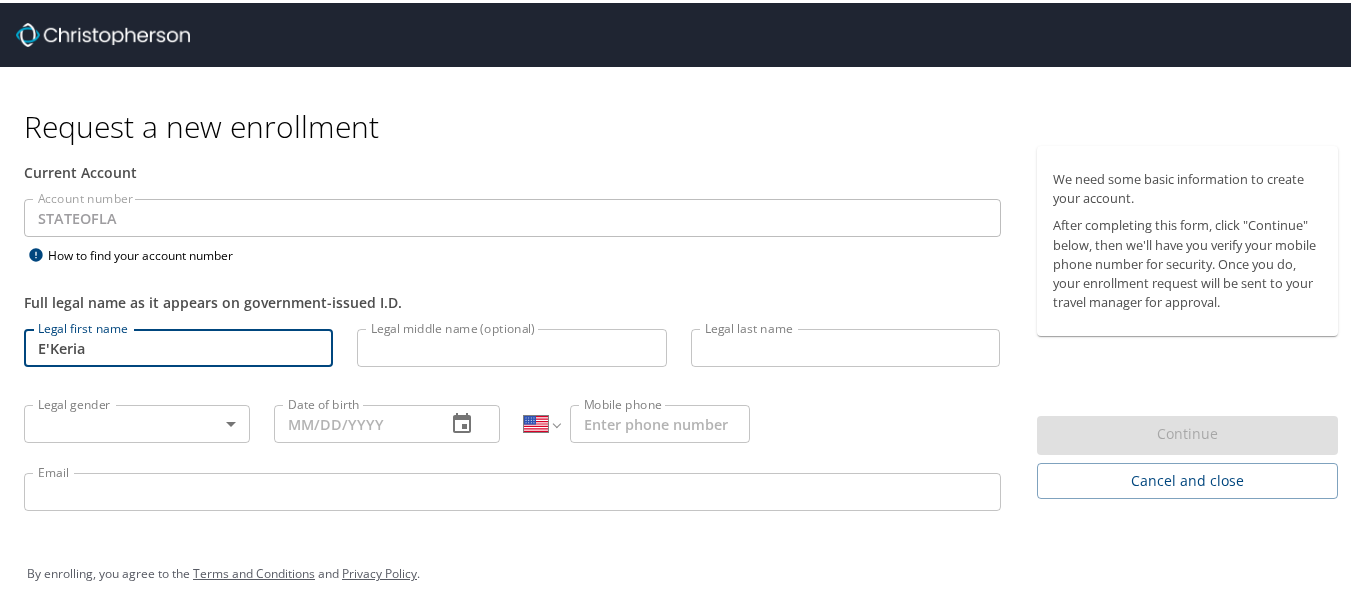 type on "E'Keria" 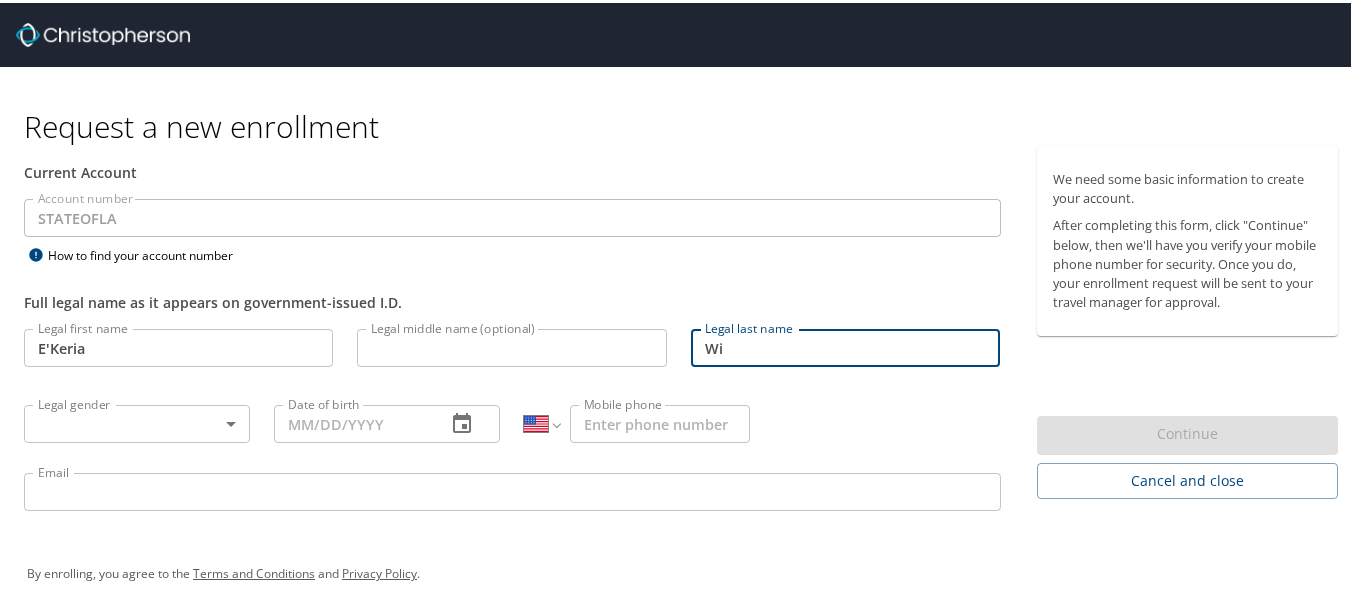type on "W" 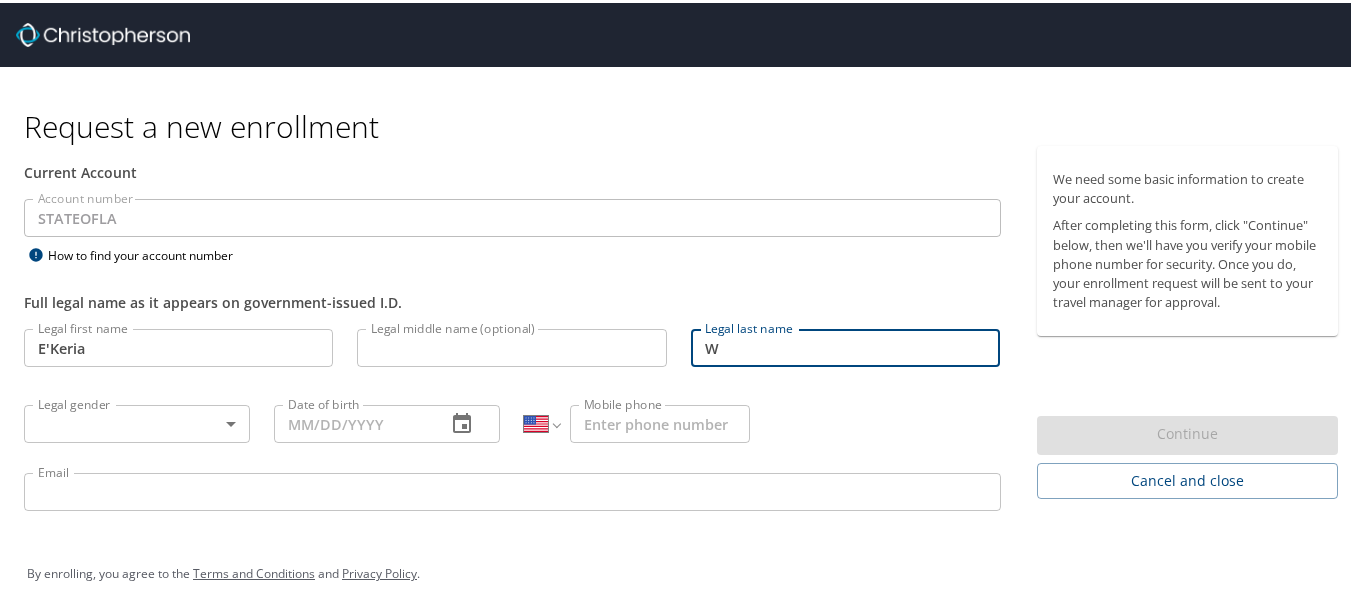 type 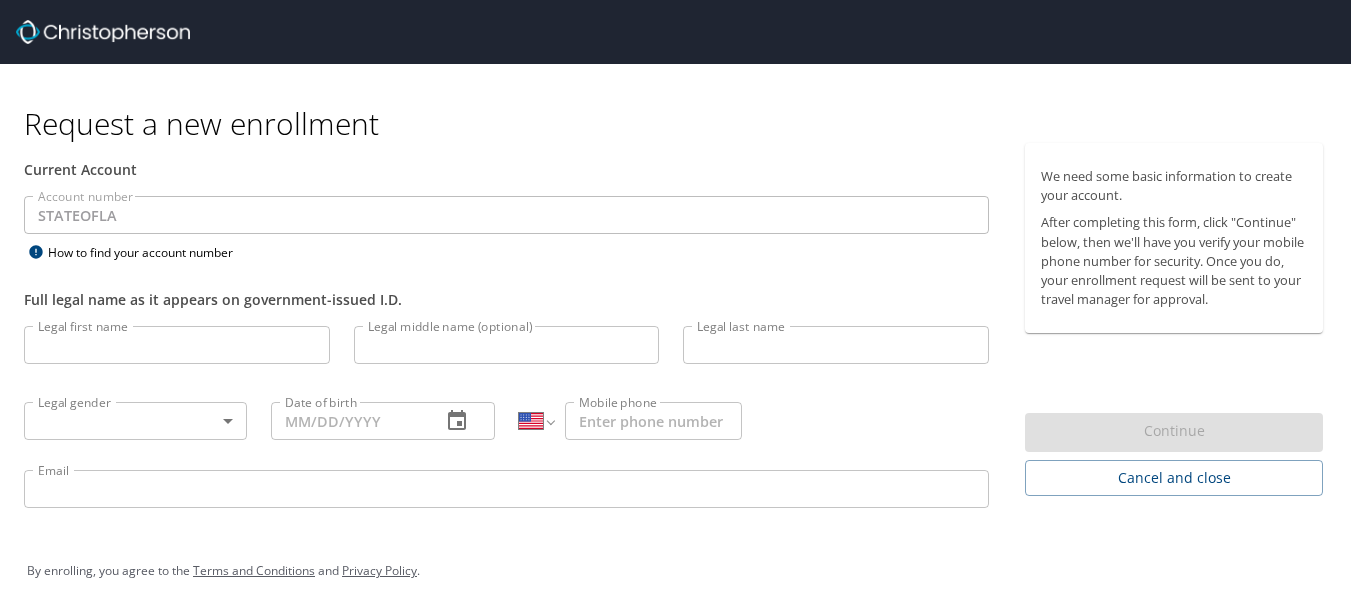 select on "US" 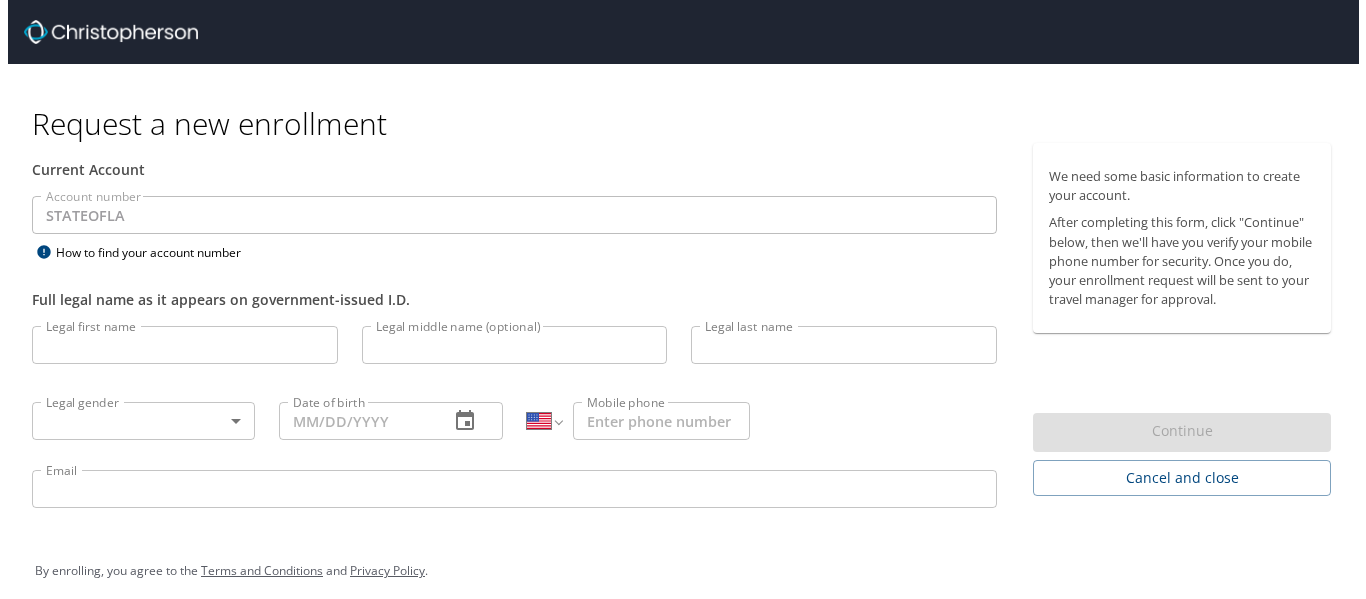 scroll, scrollTop: 0, scrollLeft: 0, axis: both 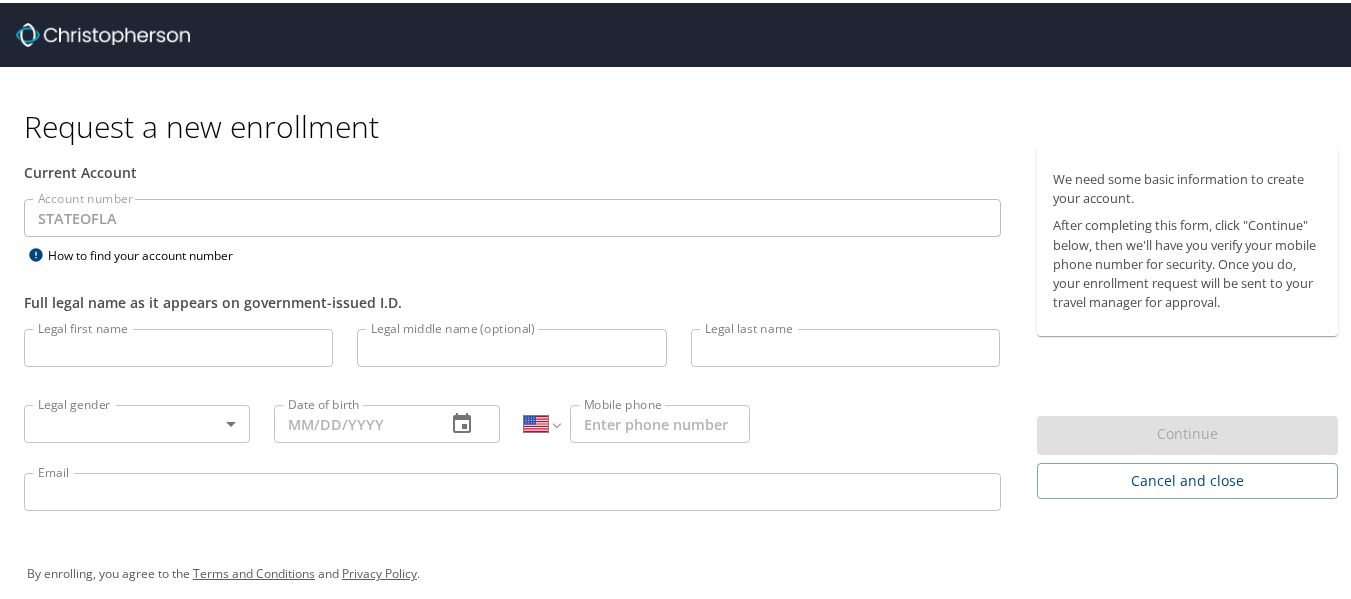 click on "Legal first name" at bounding box center [178, 345] 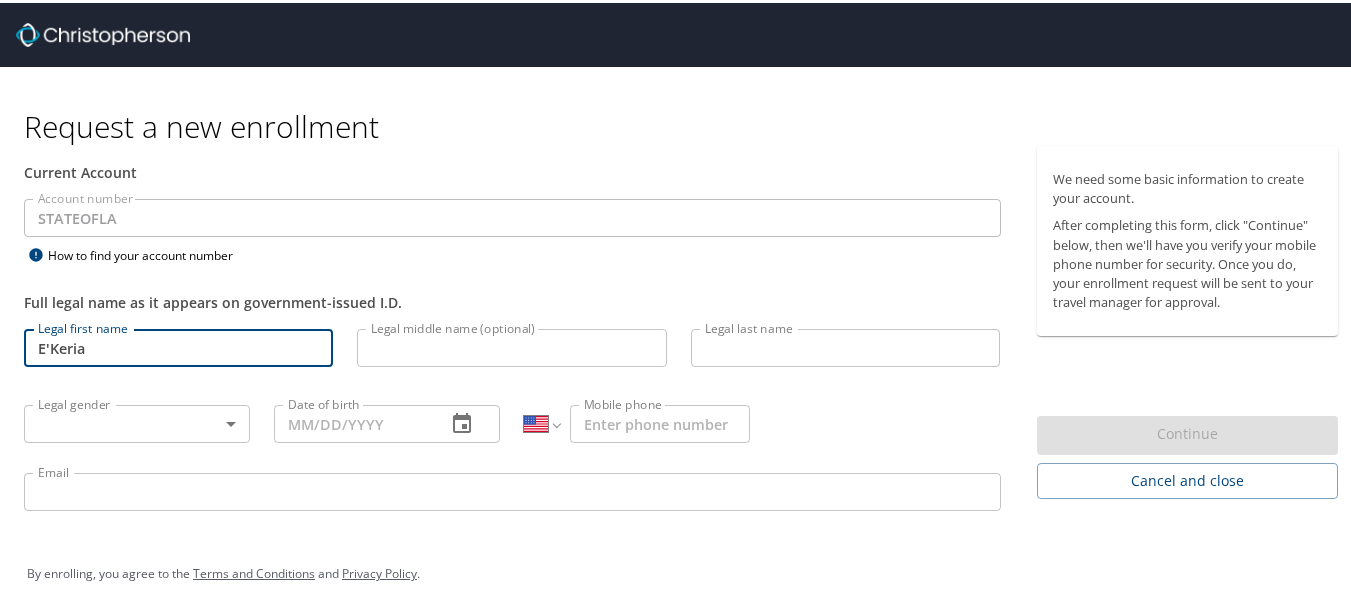 type on "E'Keria" 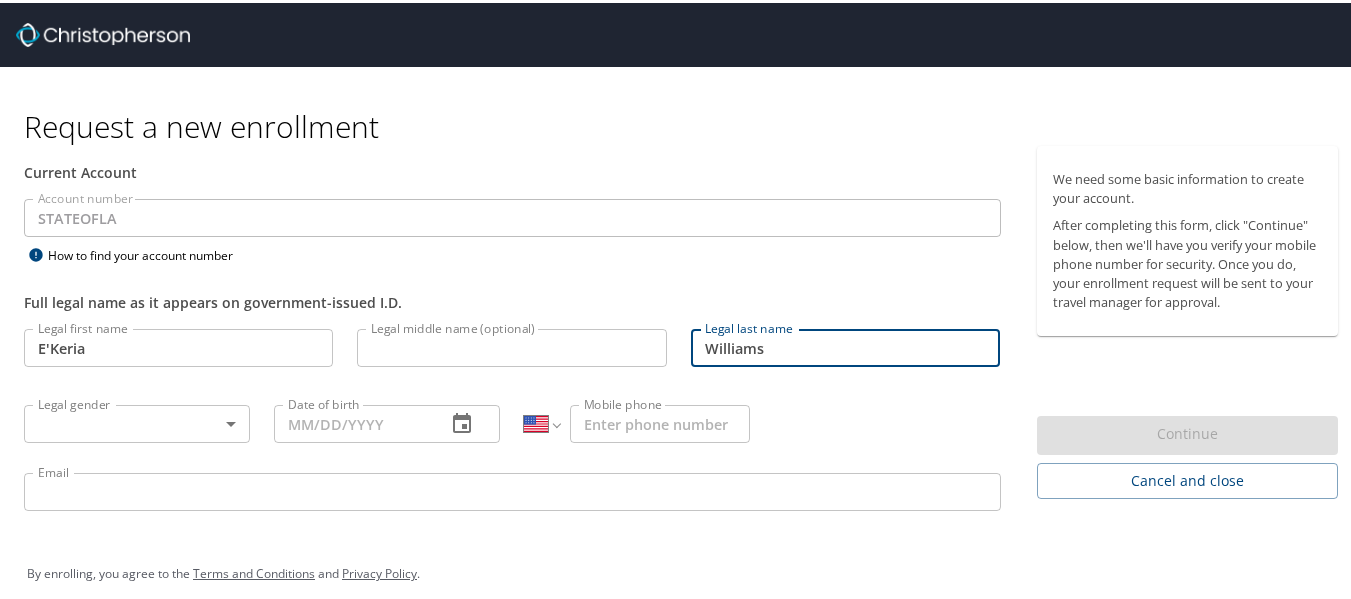 type on "Williams" 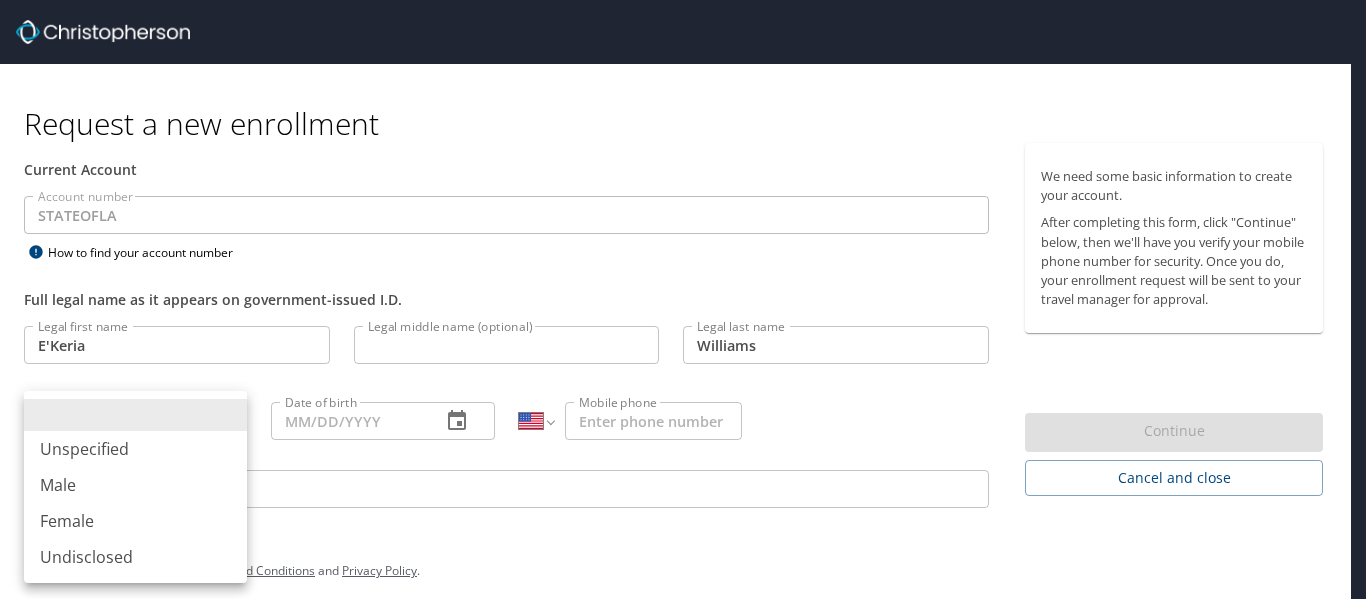 click on "Female" at bounding box center (135, 521) 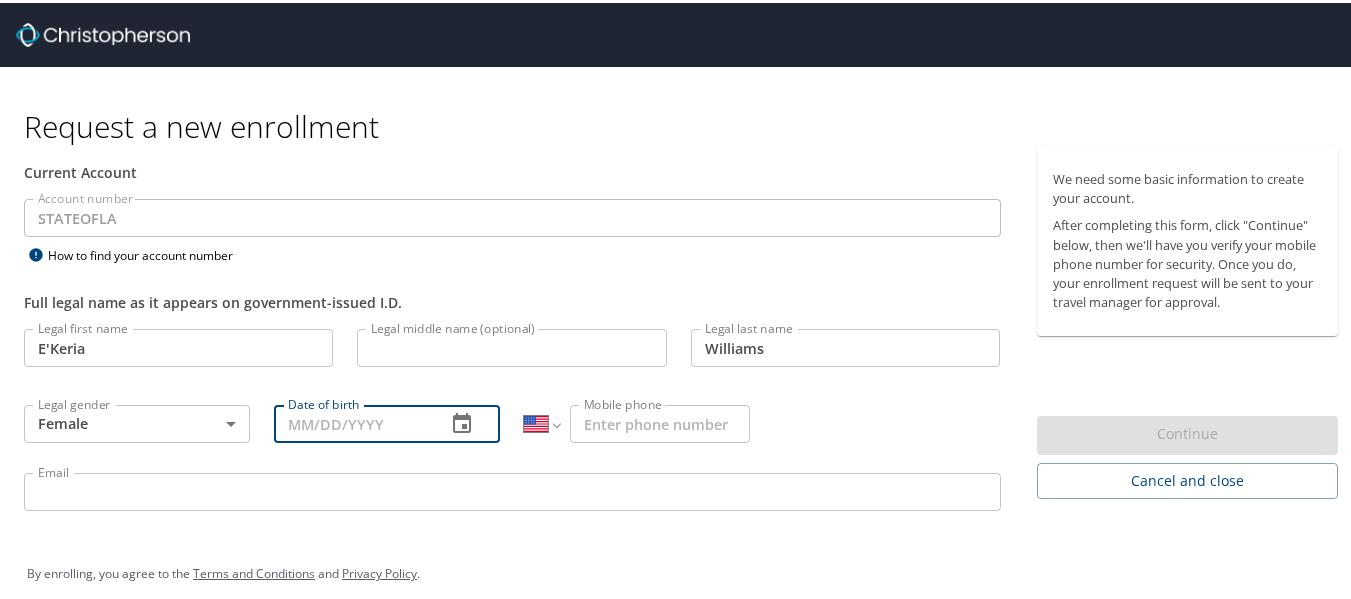 click on "Date of birth" at bounding box center [352, 421] 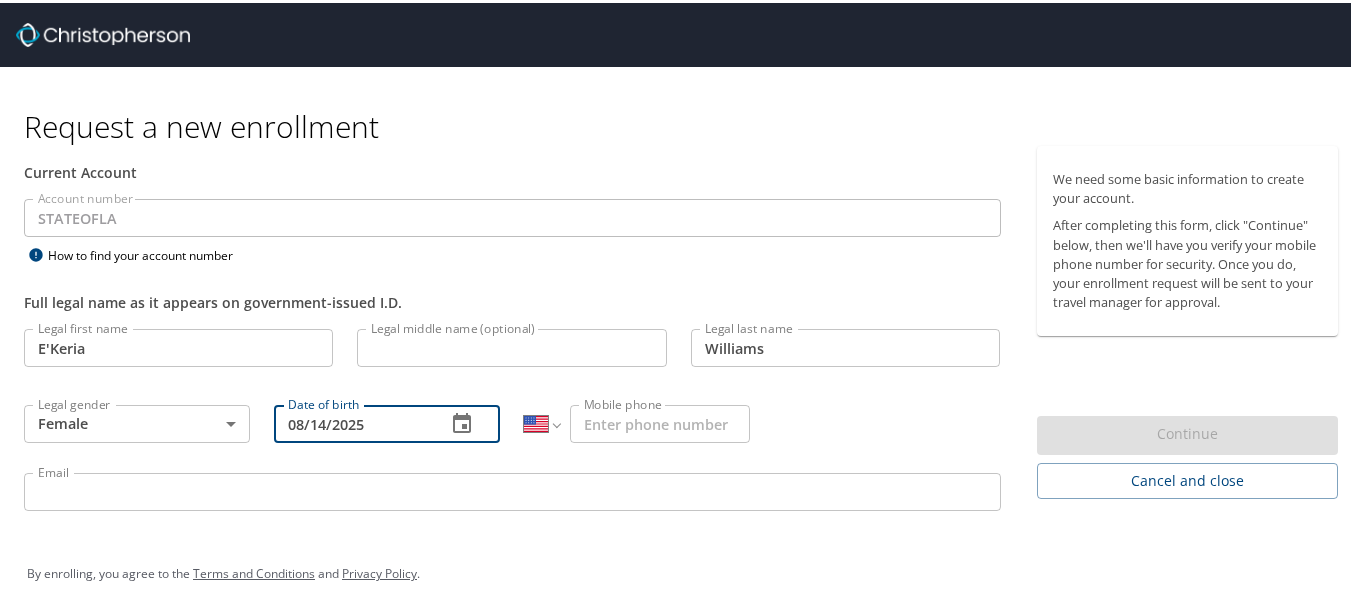 type on "08/14/2025" 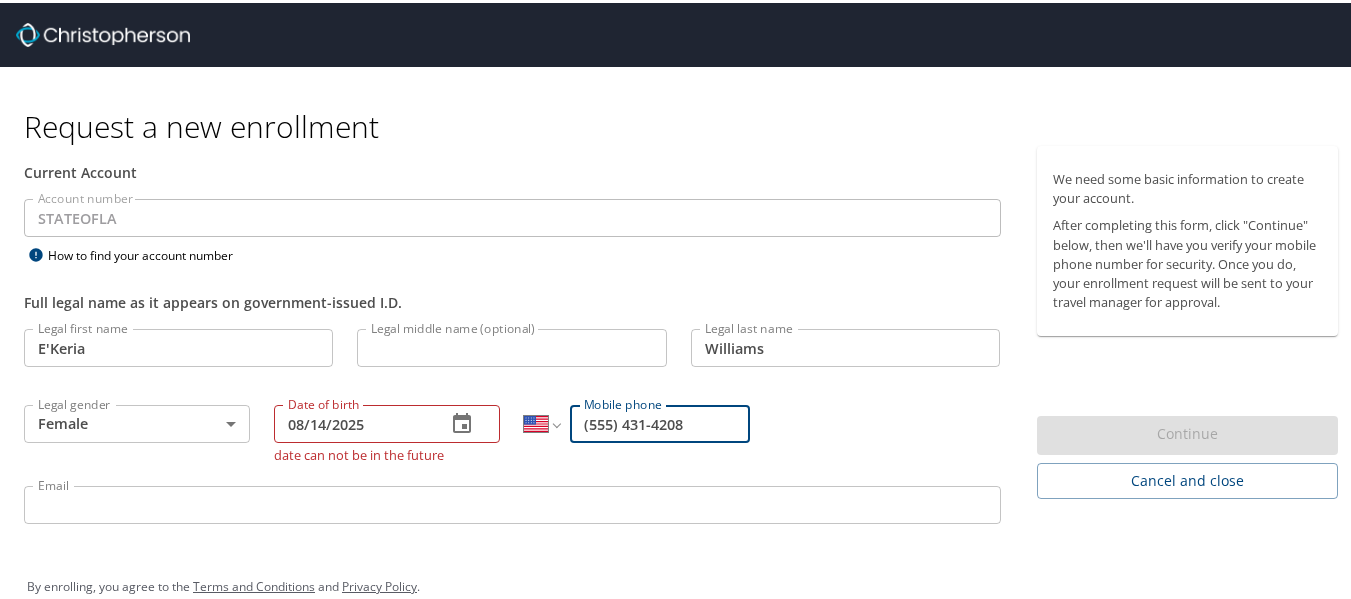 type on "(601) 431-4208" 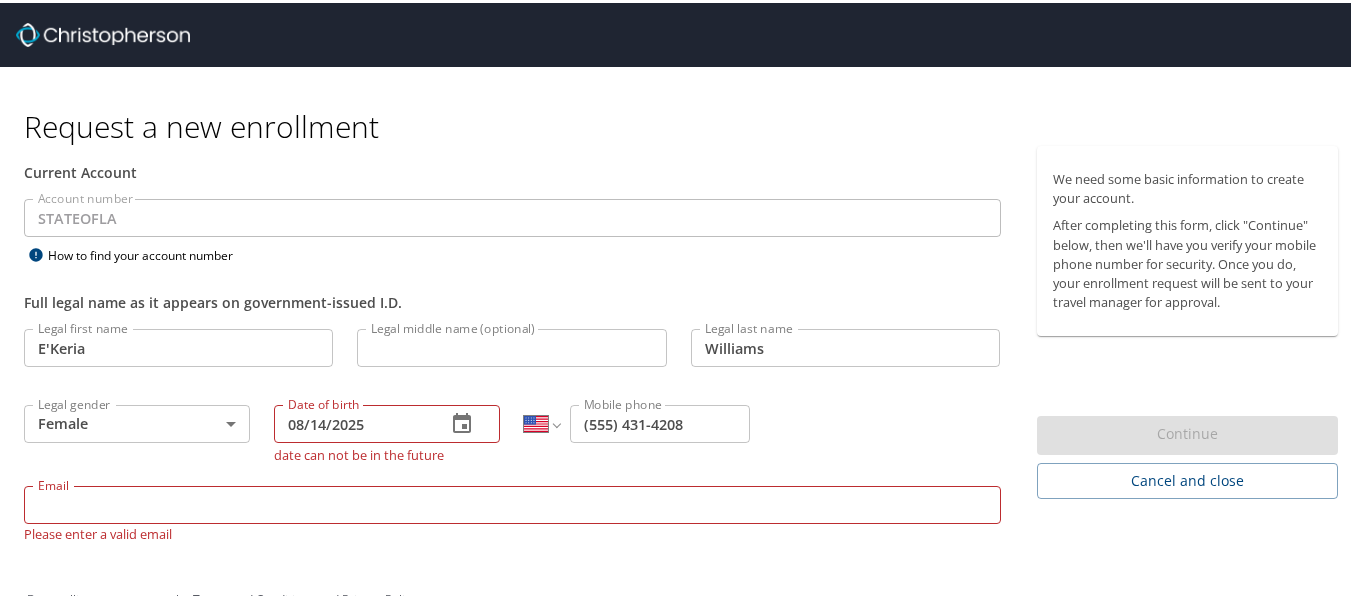 click on "Date of birth 08/14/2025 Date of birth date can not be in the future" at bounding box center [387, 426] 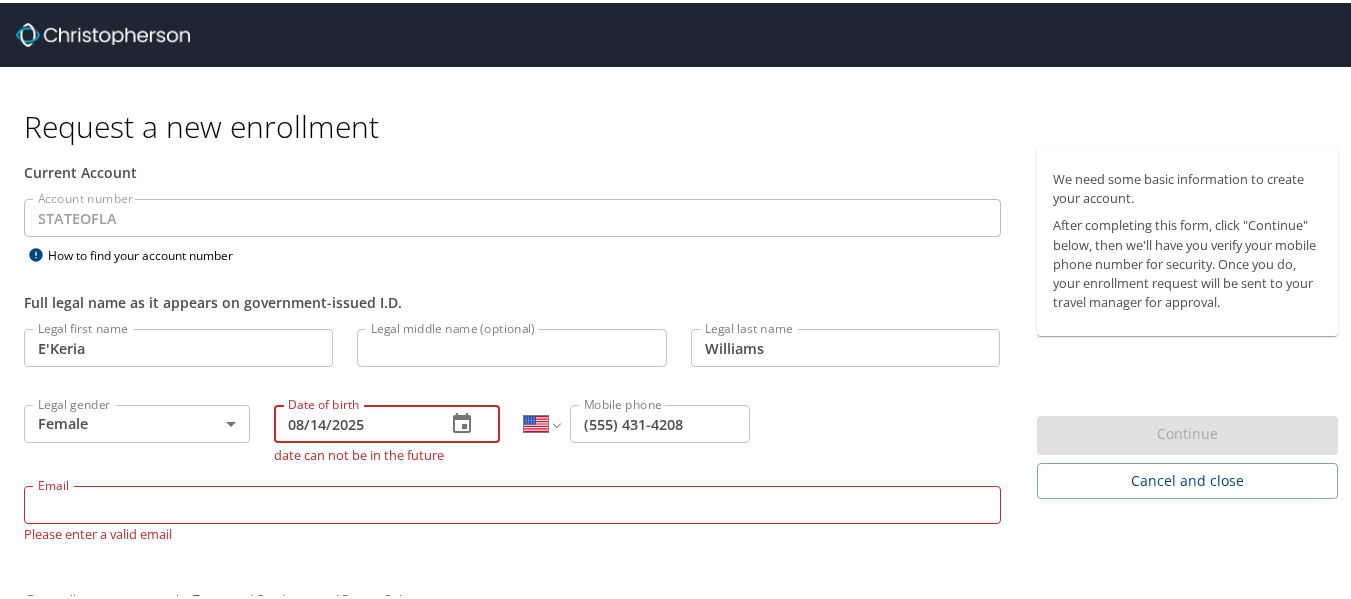 click on "08/14/2025" at bounding box center [352, 421] 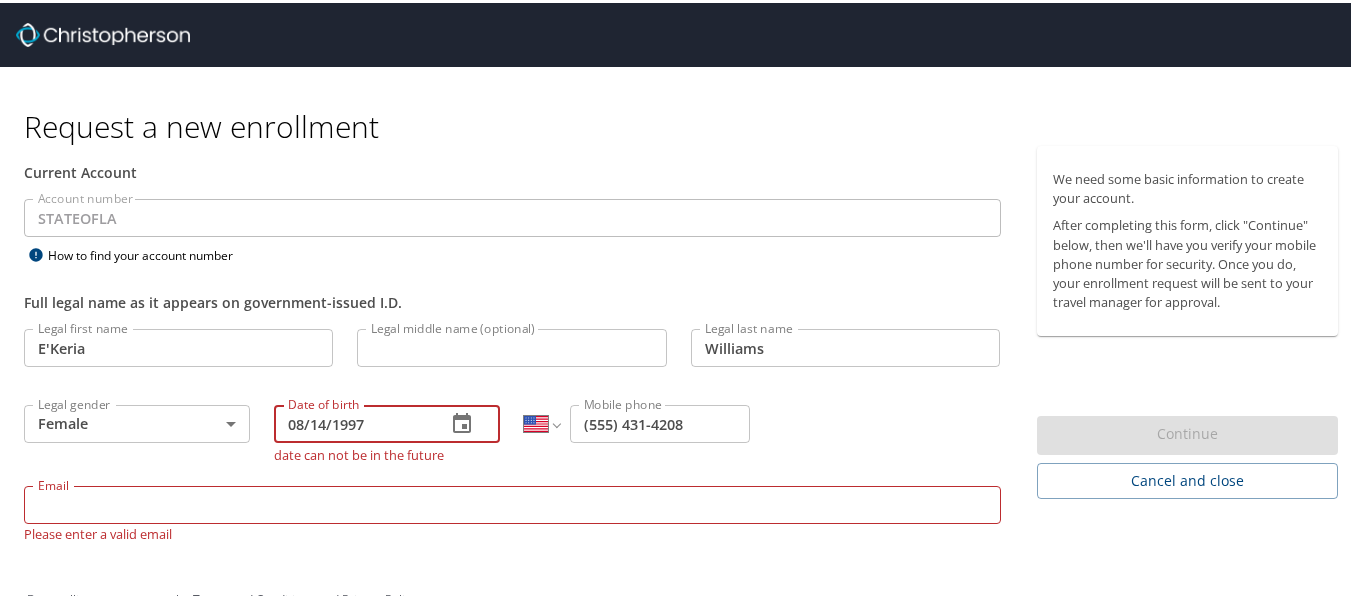 type on "08/14/1997" 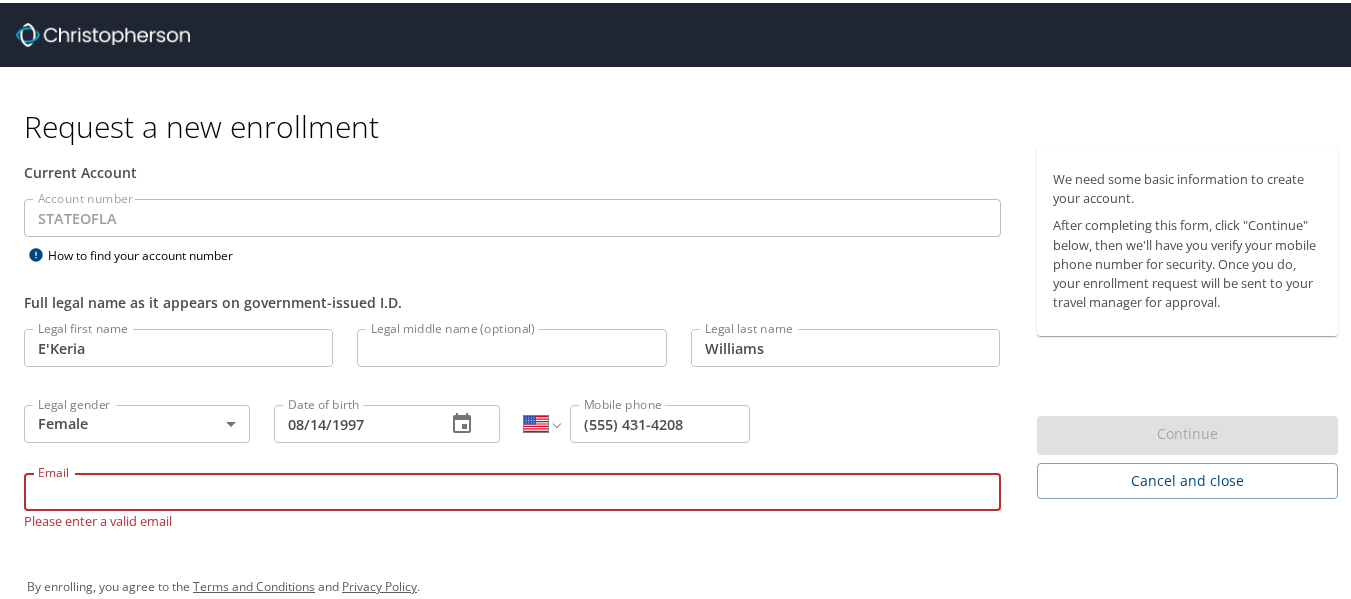 click on "Email" at bounding box center [512, 489] 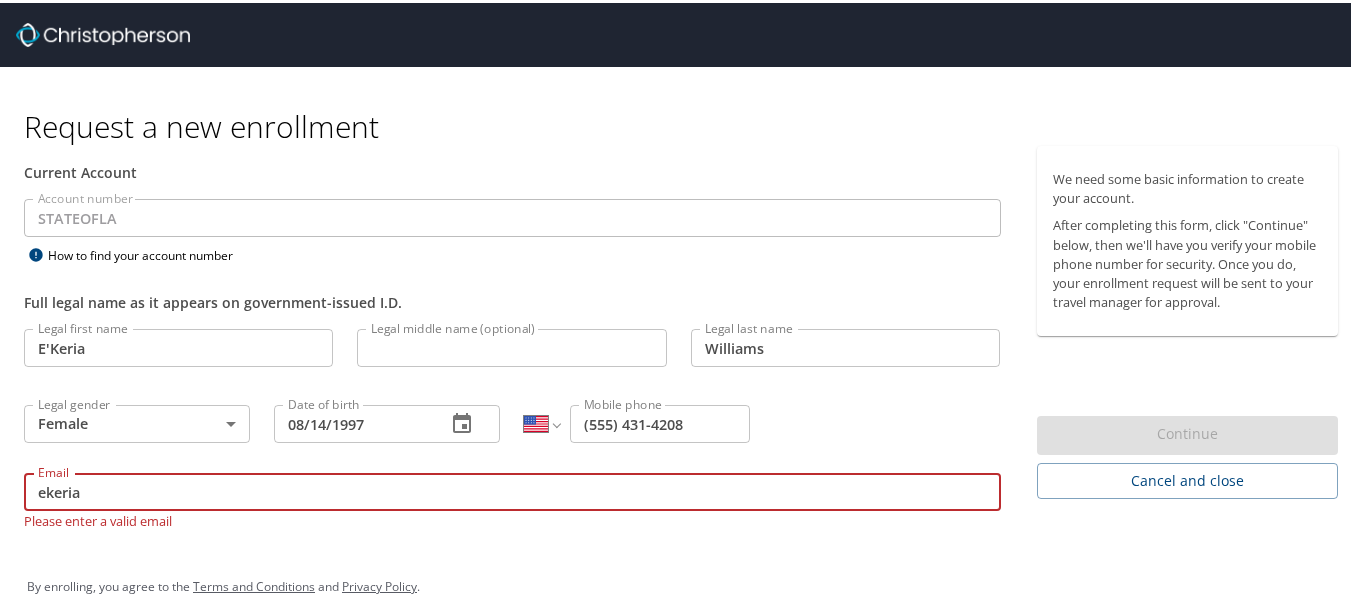 type on "ekeria.williams@lsuhs.edu" 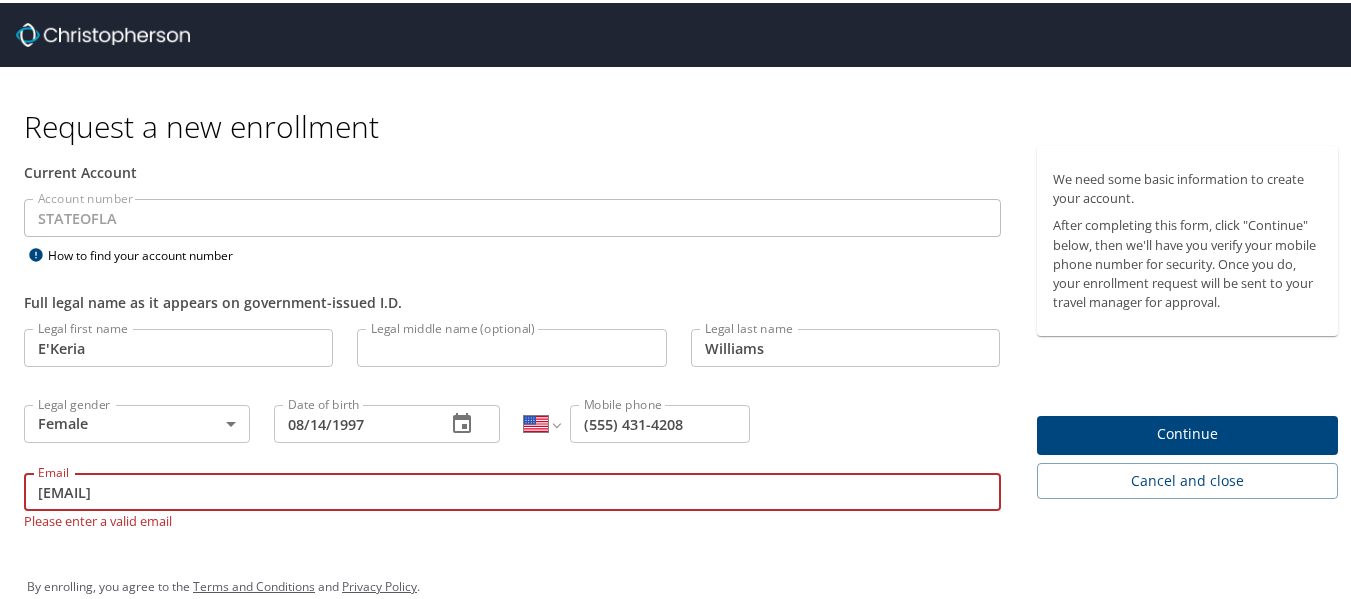 click on "Legal middle name (optional)" at bounding box center (511, 345) 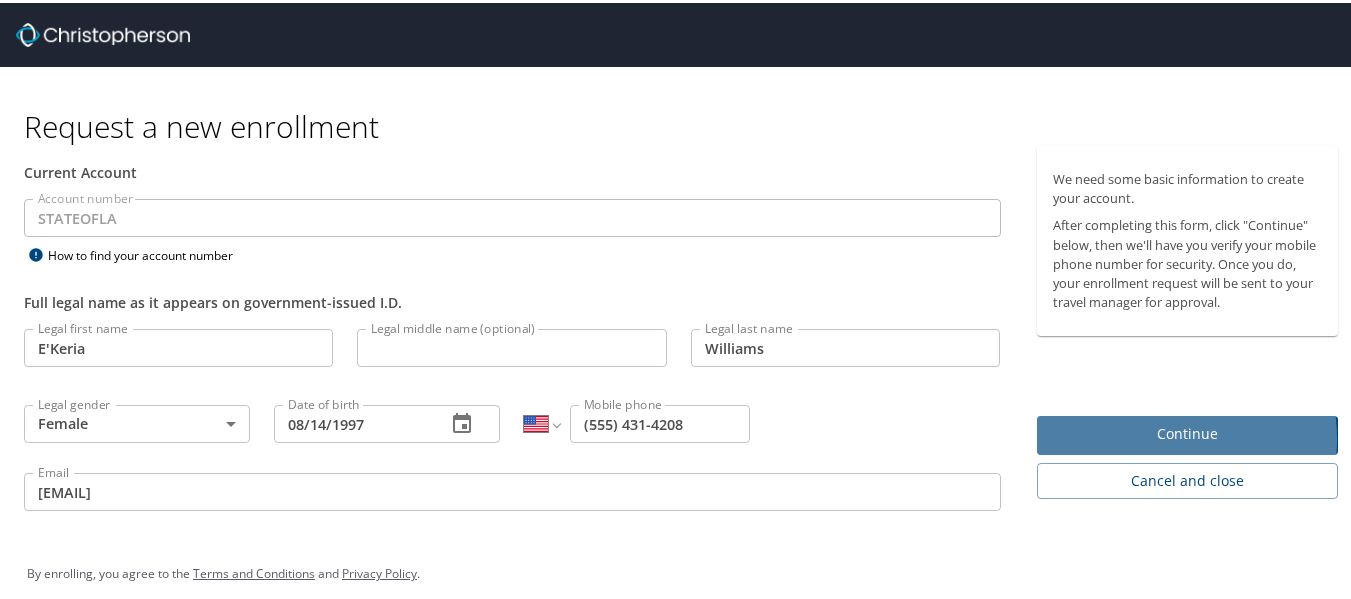 click on "Continue" at bounding box center (1188, 431) 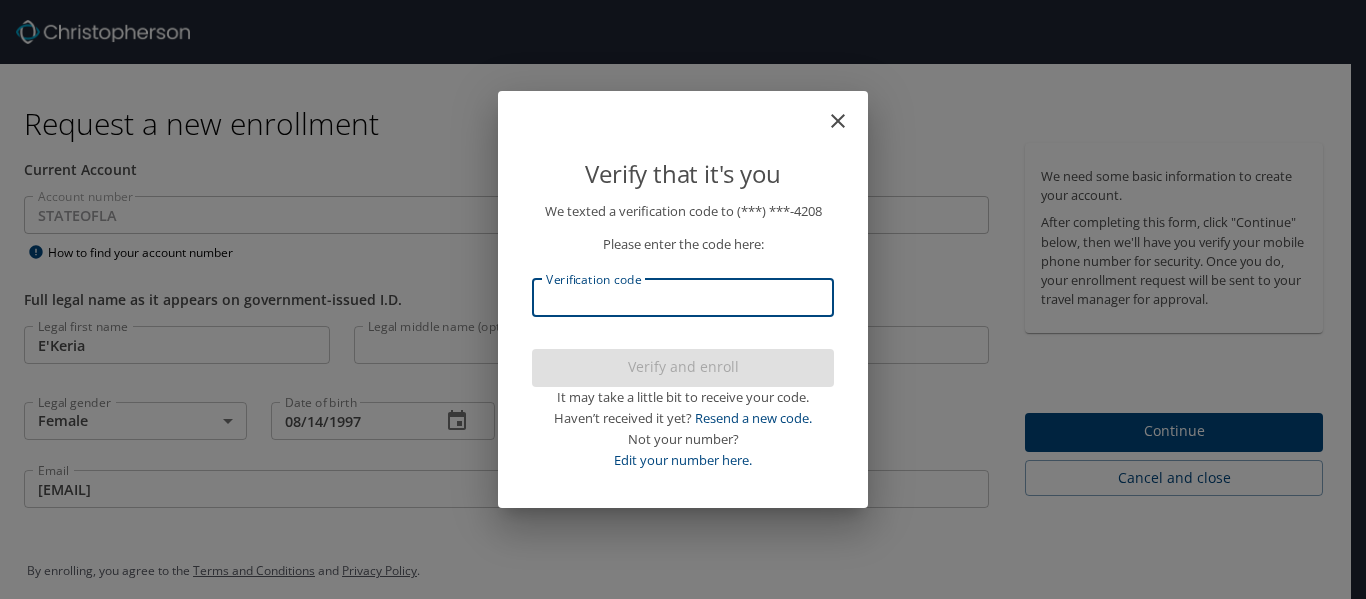 click on "Verification code" at bounding box center (683, 298) 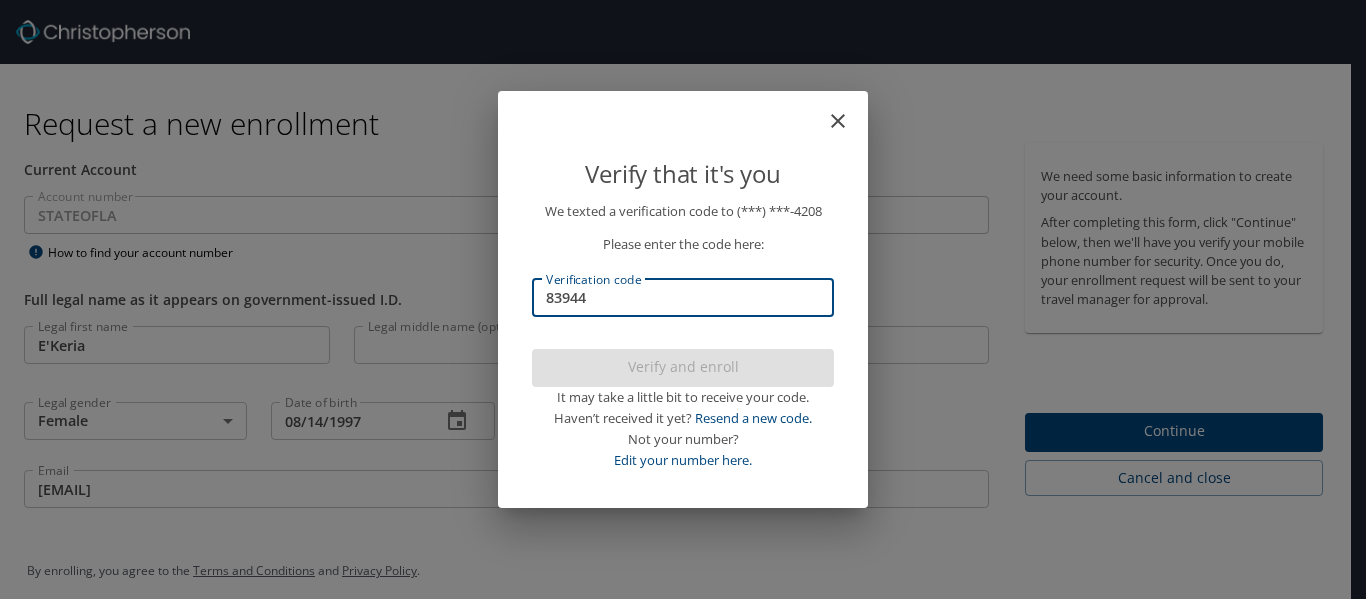 type on "839449" 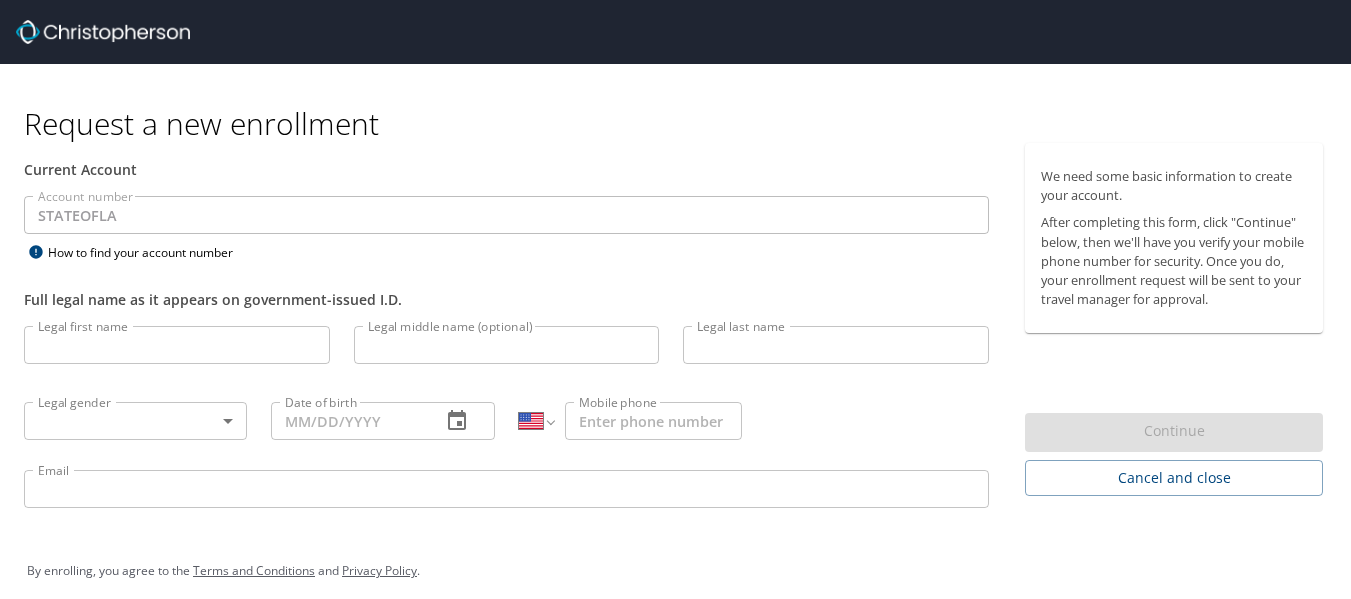 select on "US" 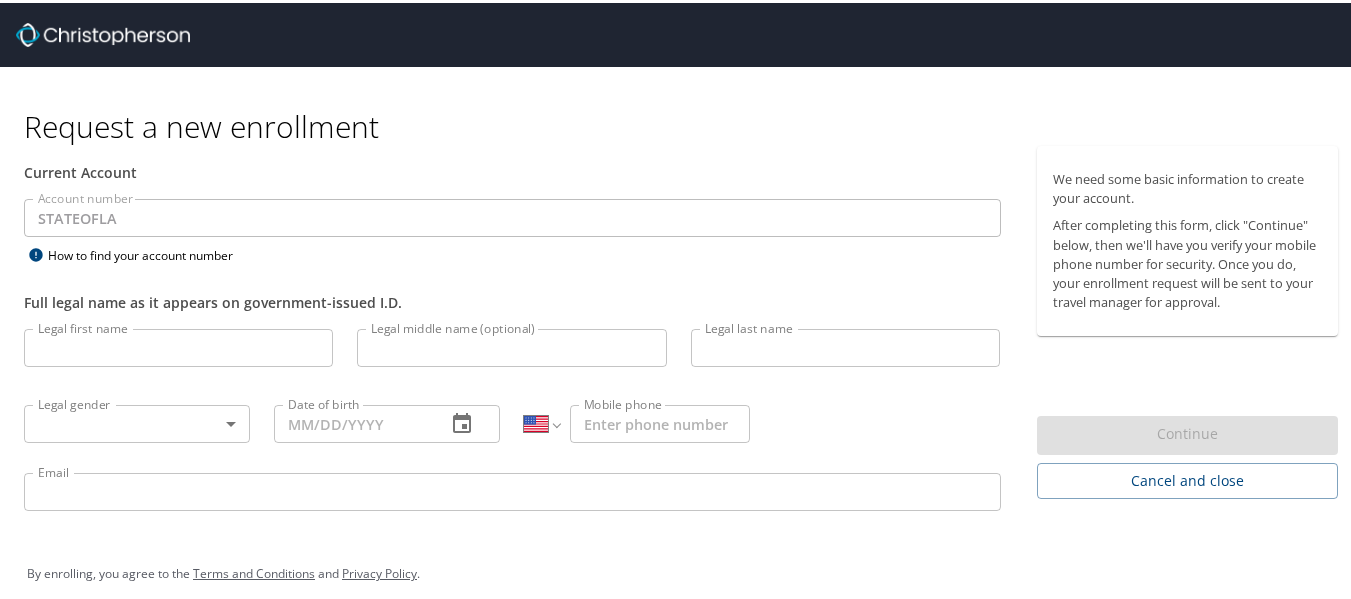 click on "Current Account" at bounding box center (512, 169) 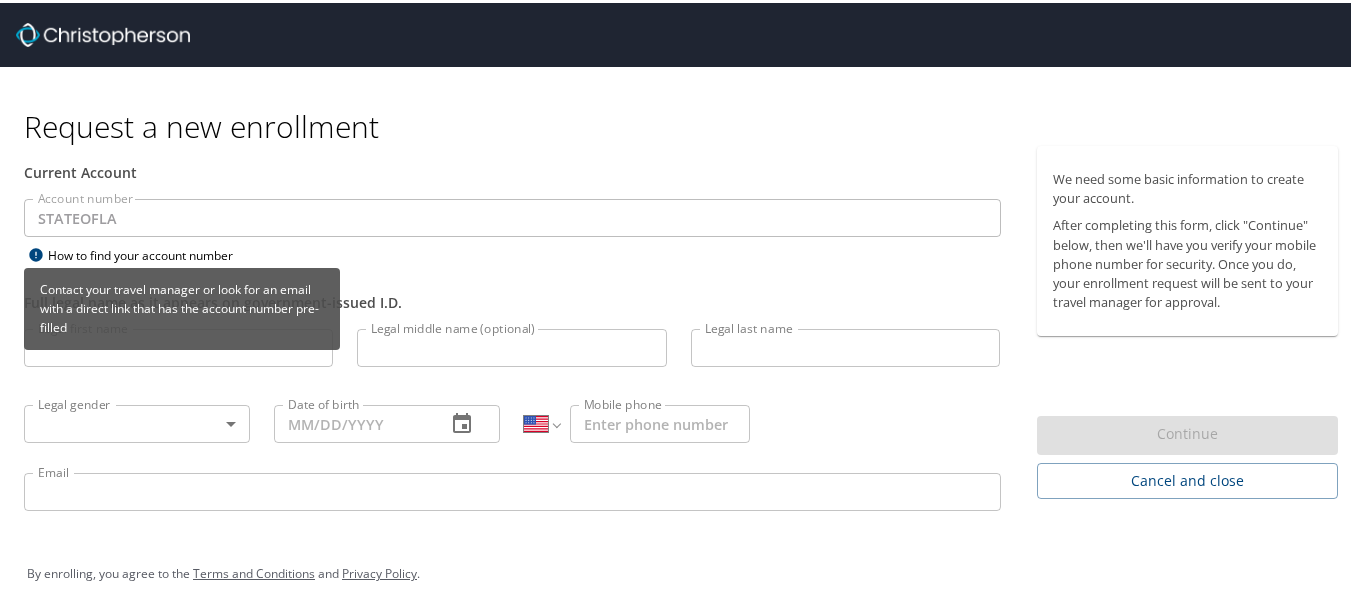 click 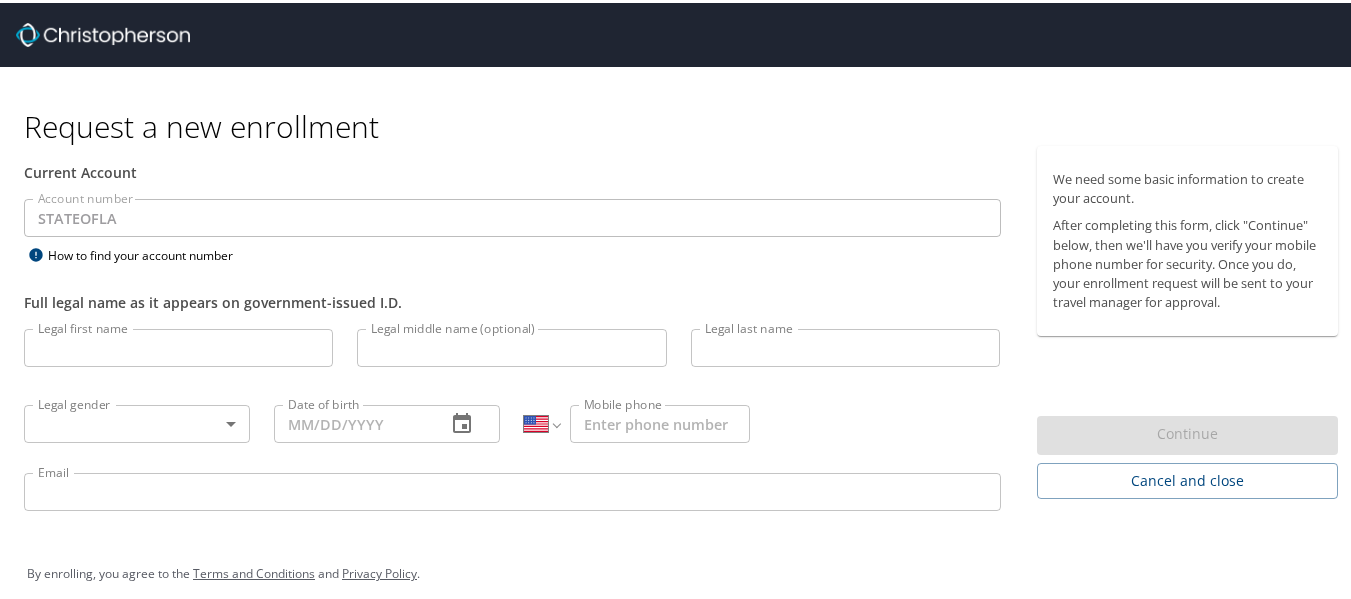 scroll, scrollTop: 17, scrollLeft: 0, axis: vertical 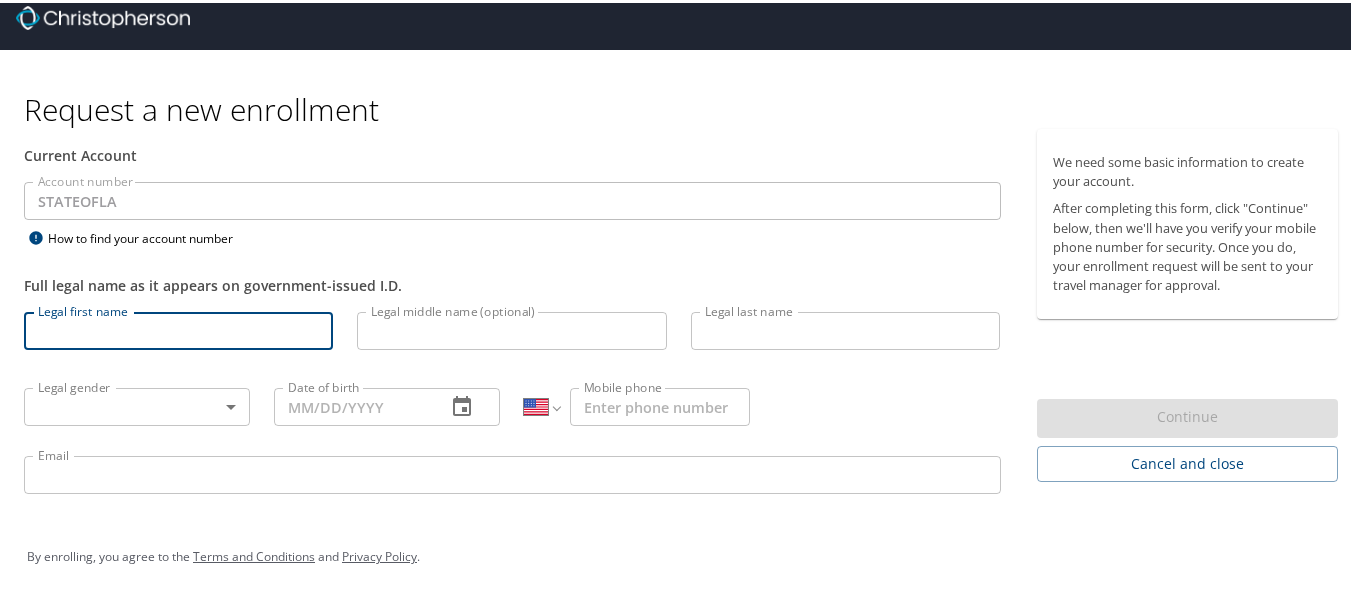 click on "Legal first name" at bounding box center (178, 328) 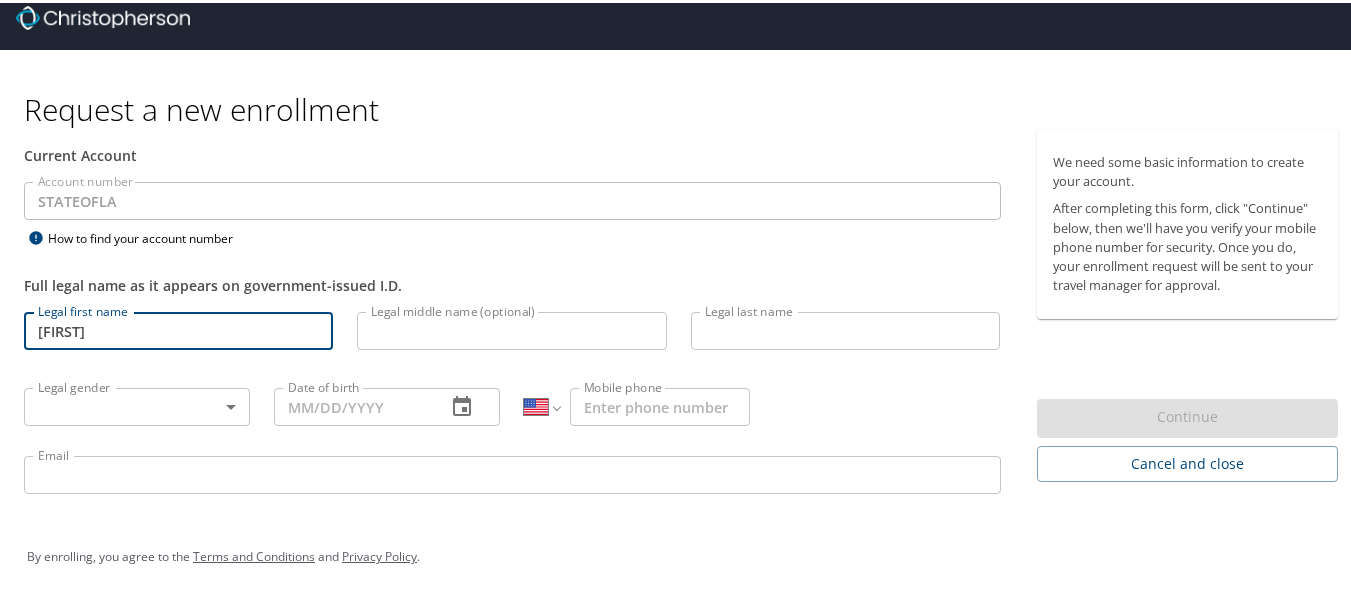type on "EKeria" 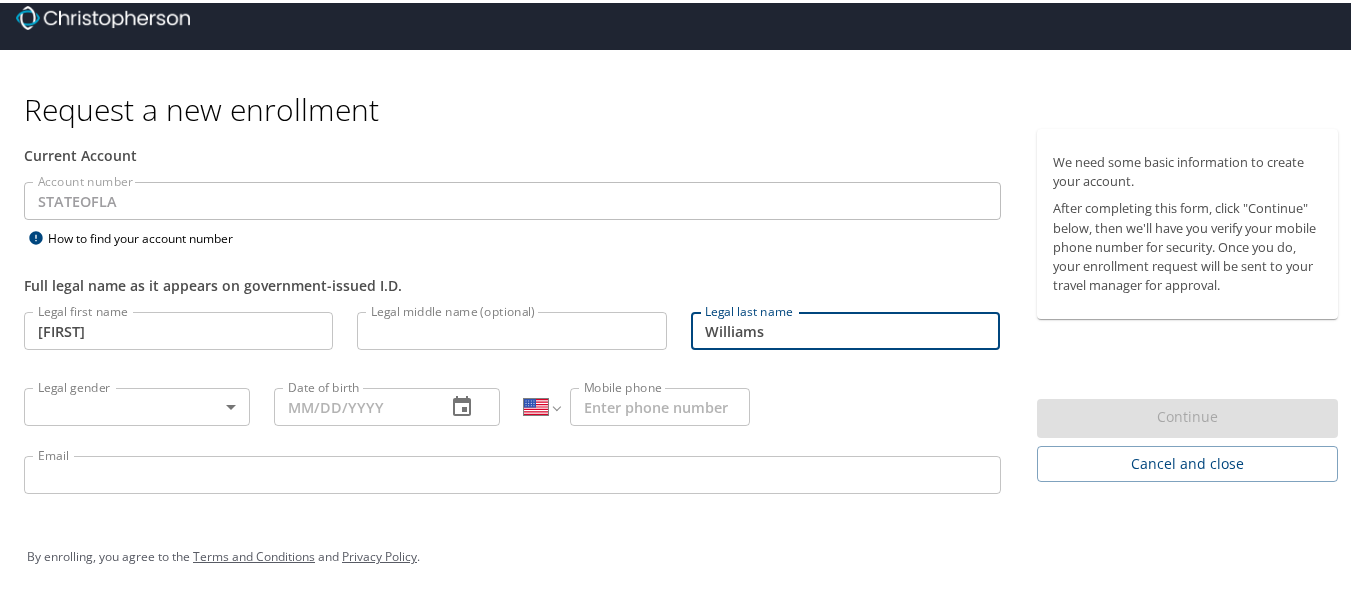 type on "Williams" 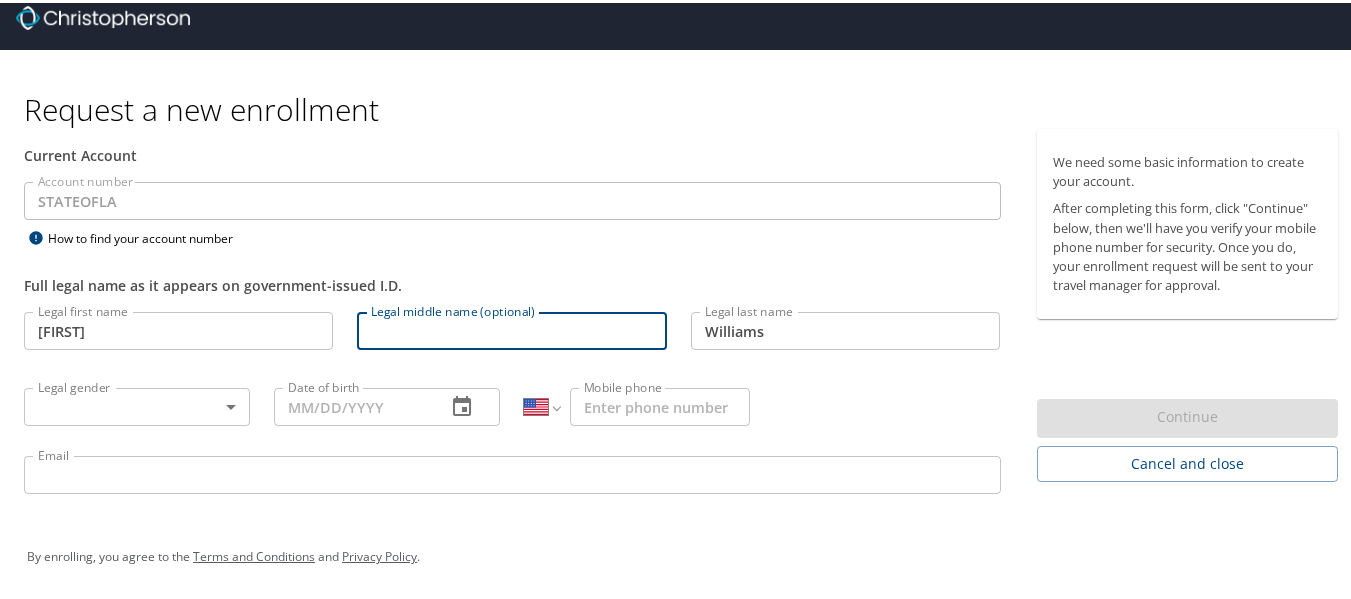 click on "Legal middle name (optional)" at bounding box center [511, 328] 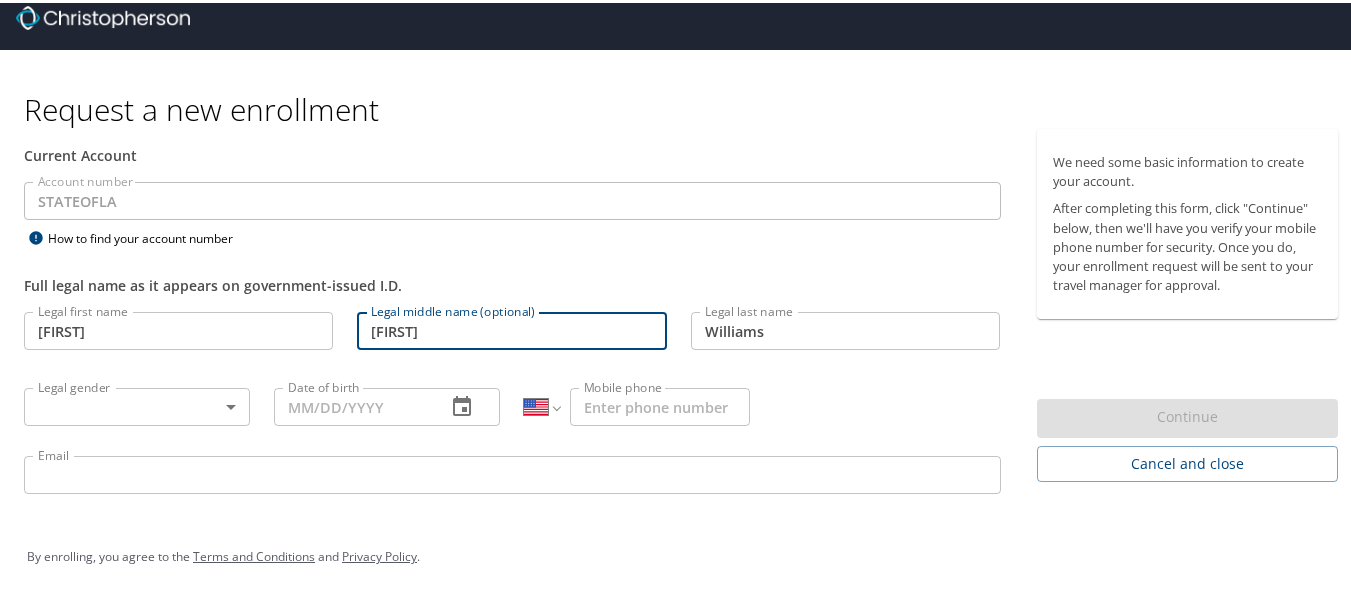 type on "Eugenee" 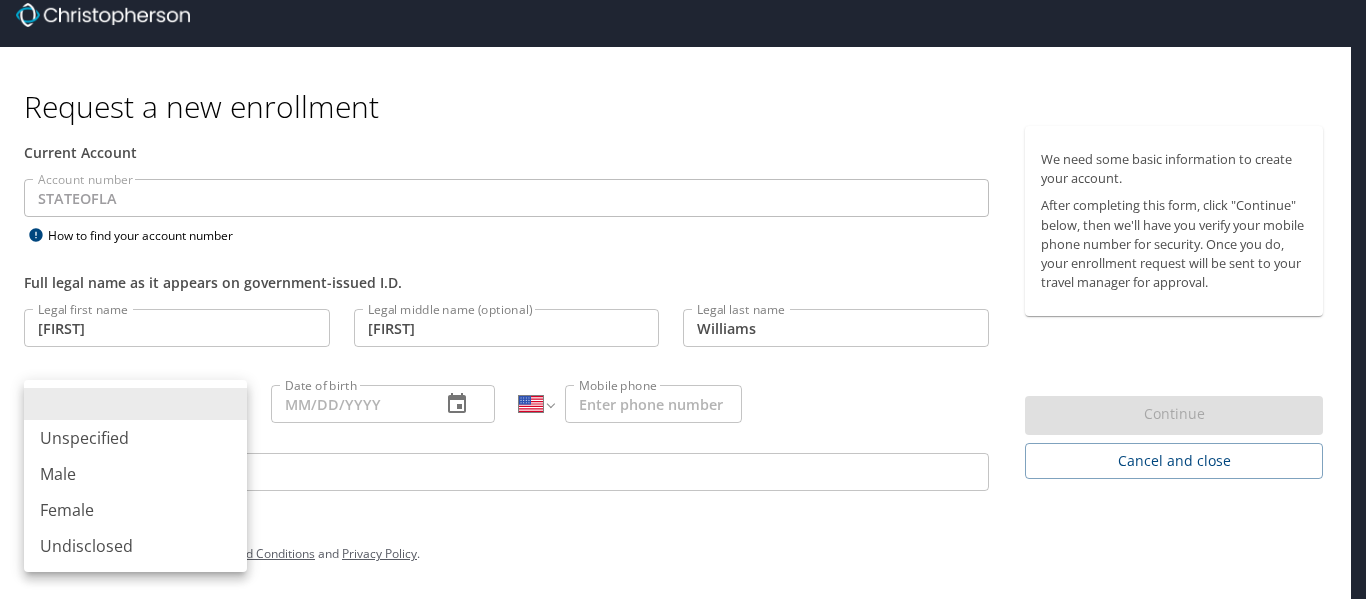 click at bounding box center (683, 299) 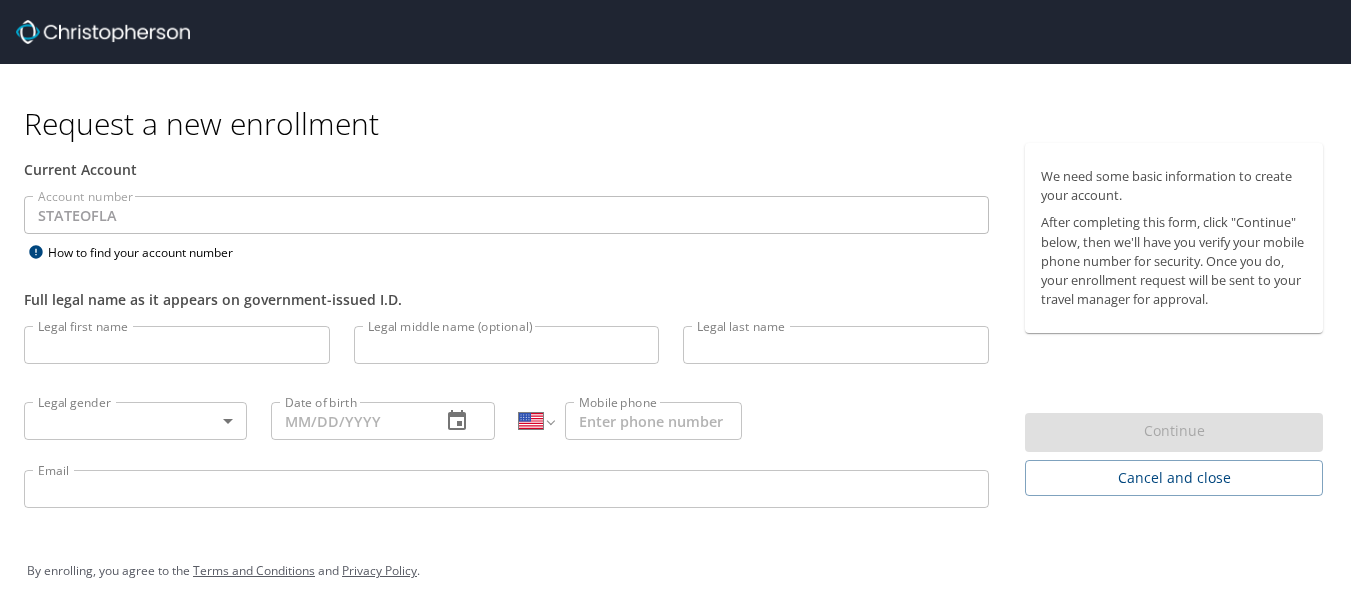select on "US" 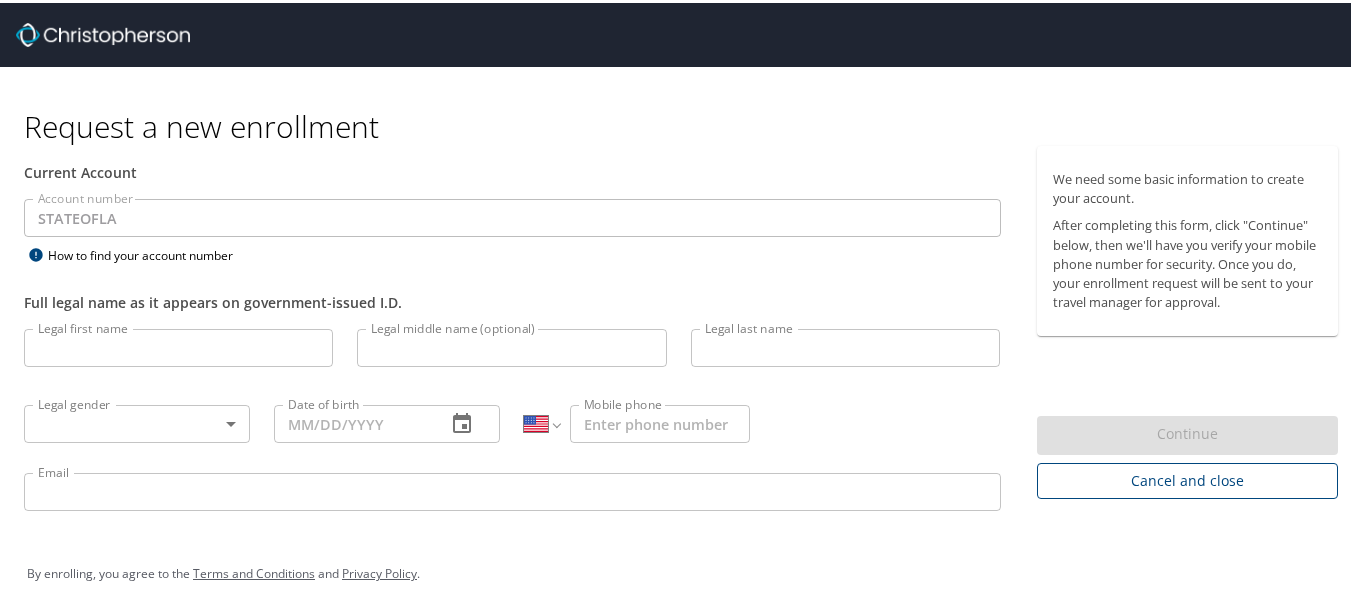 click on "Cancel and close" at bounding box center (1188, 478) 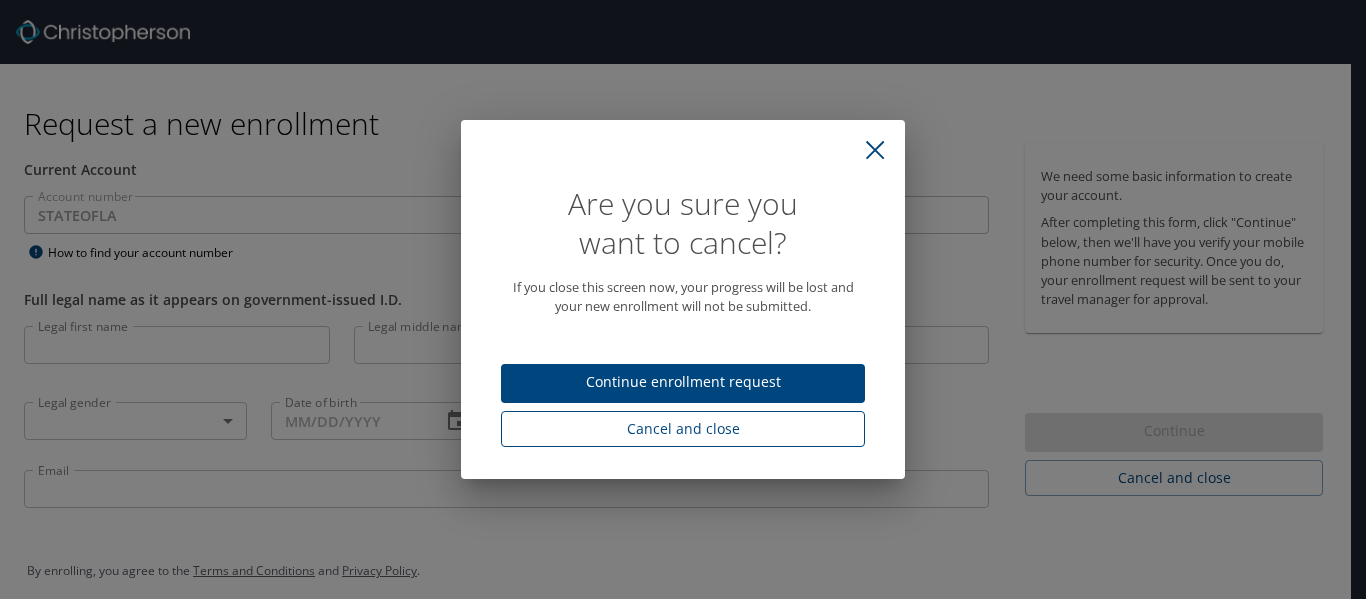 click on "Cancel and close" at bounding box center [683, 429] 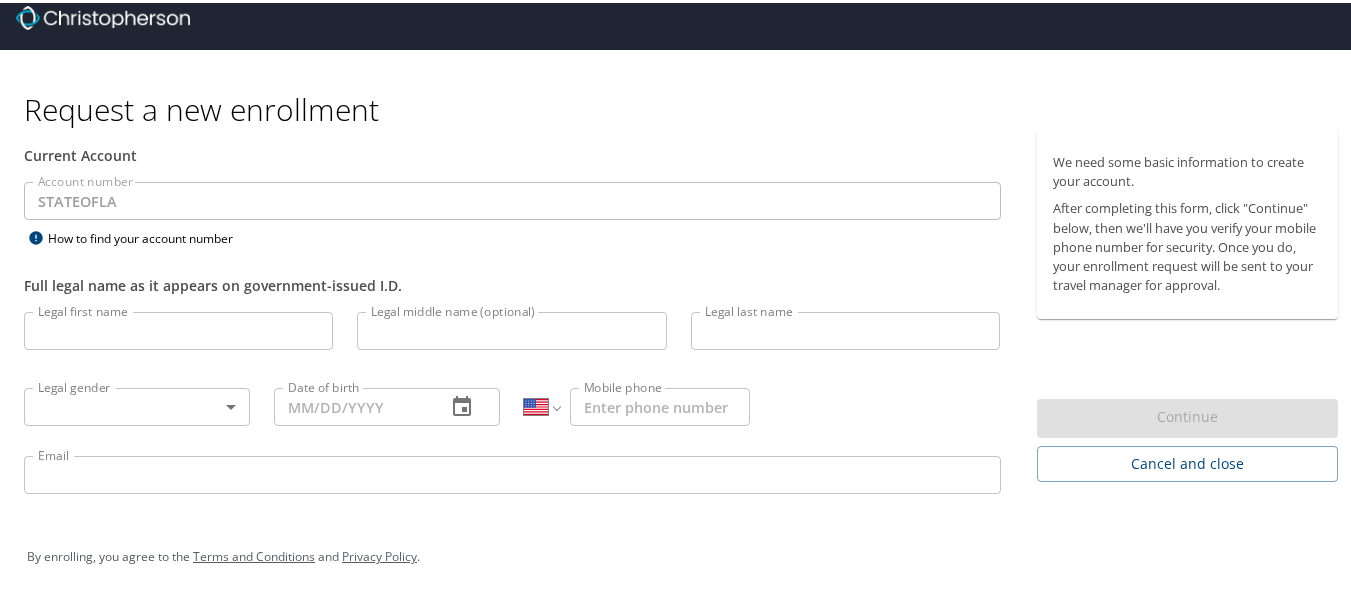 scroll, scrollTop: 0, scrollLeft: 0, axis: both 